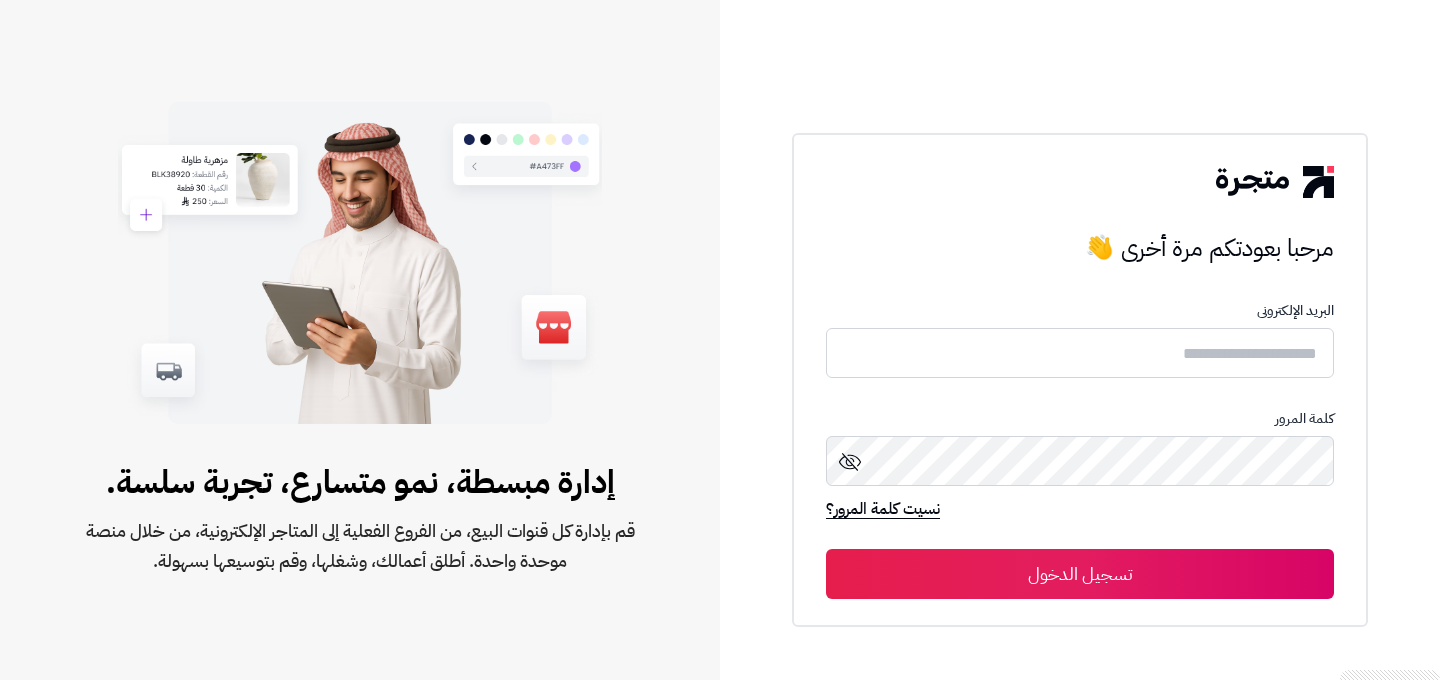 scroll, scrollTop: 0, scrollLeft: 0, axis: both 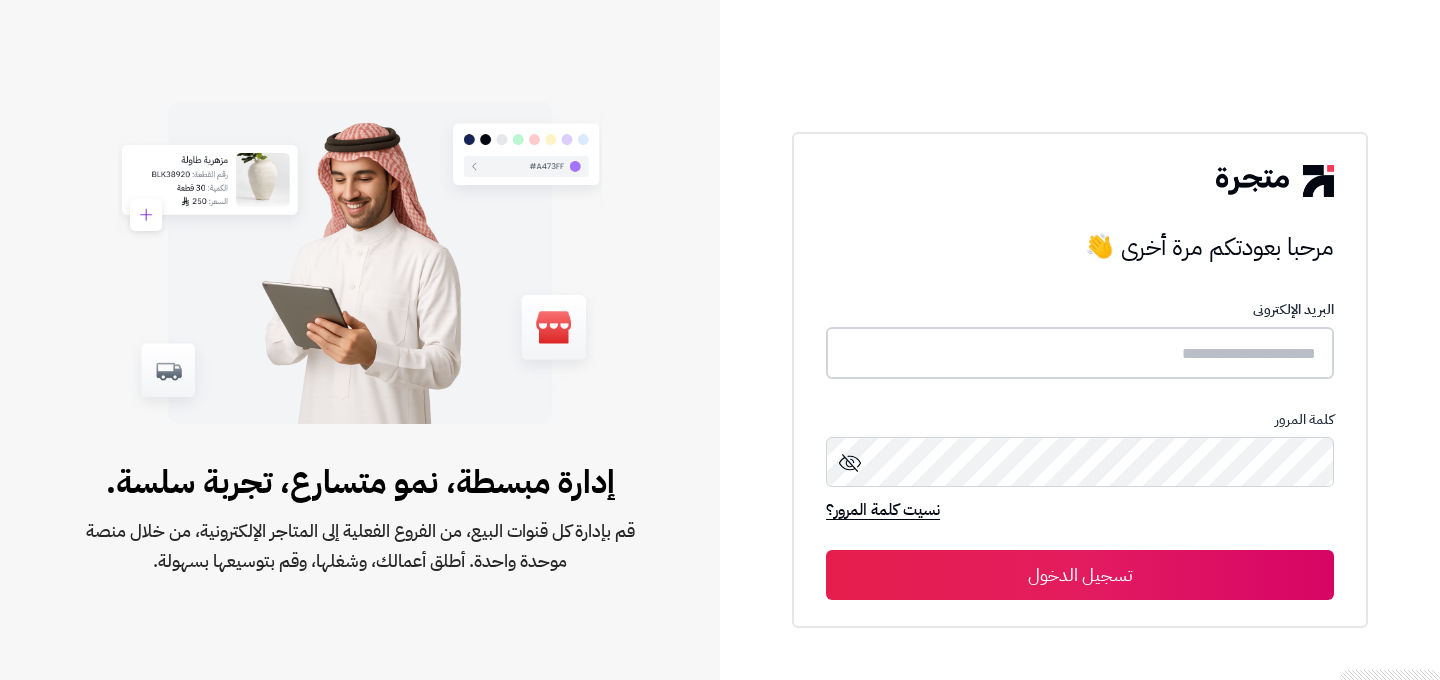 click at bounding box center (1080, 353) 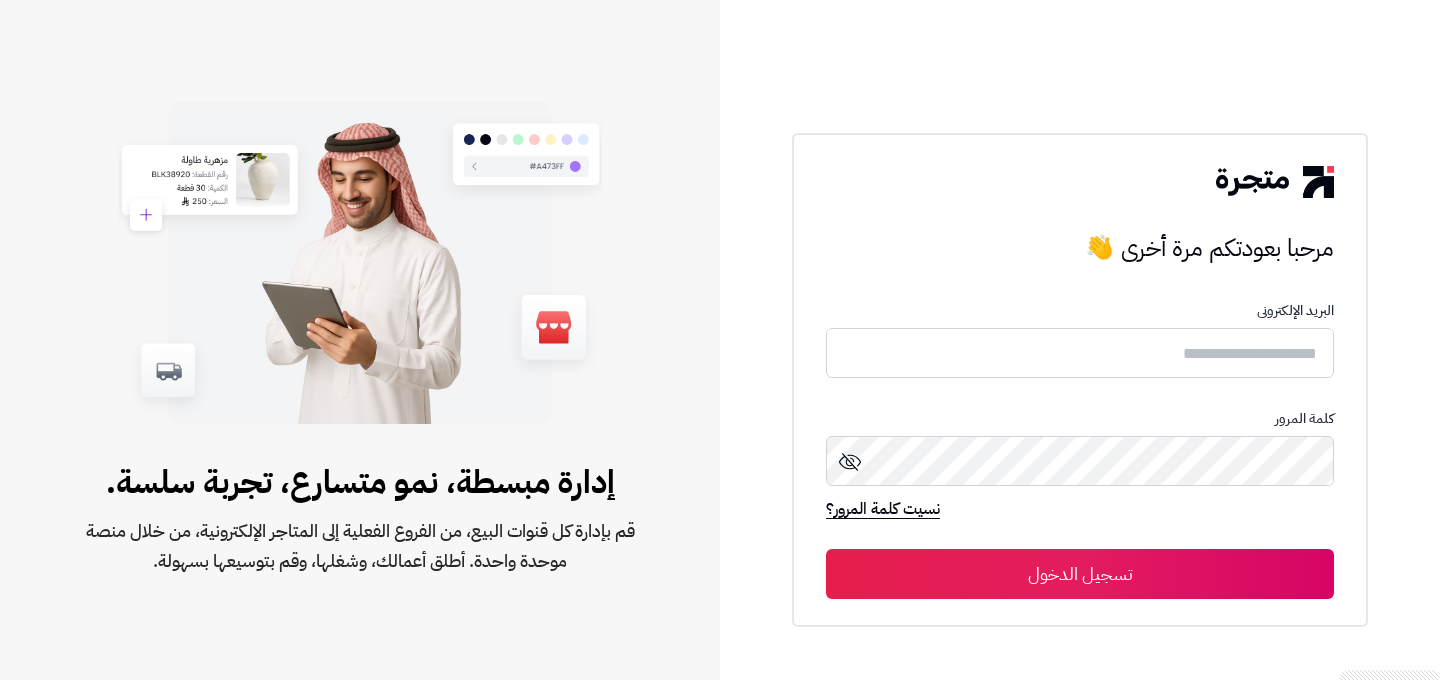 type on "**********" 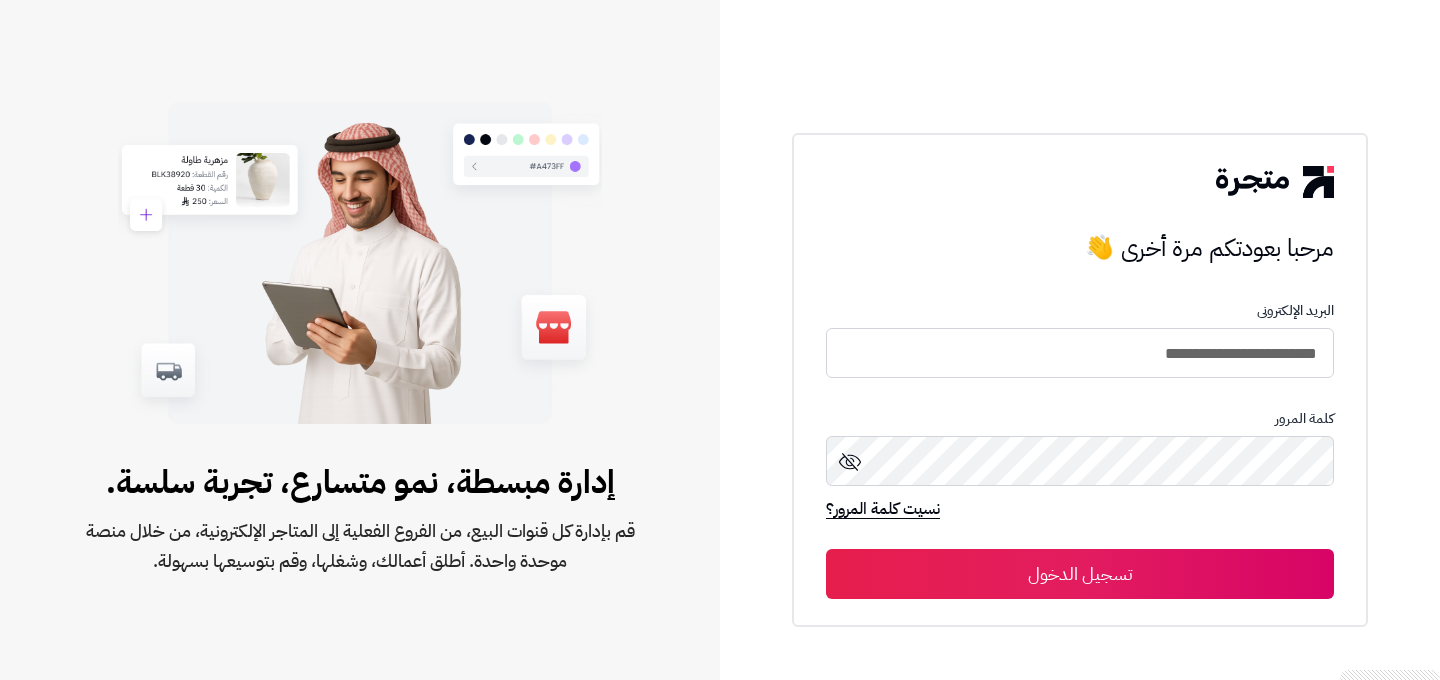 click on "تسجيل الدخول" at bounding box center (1080, 574) 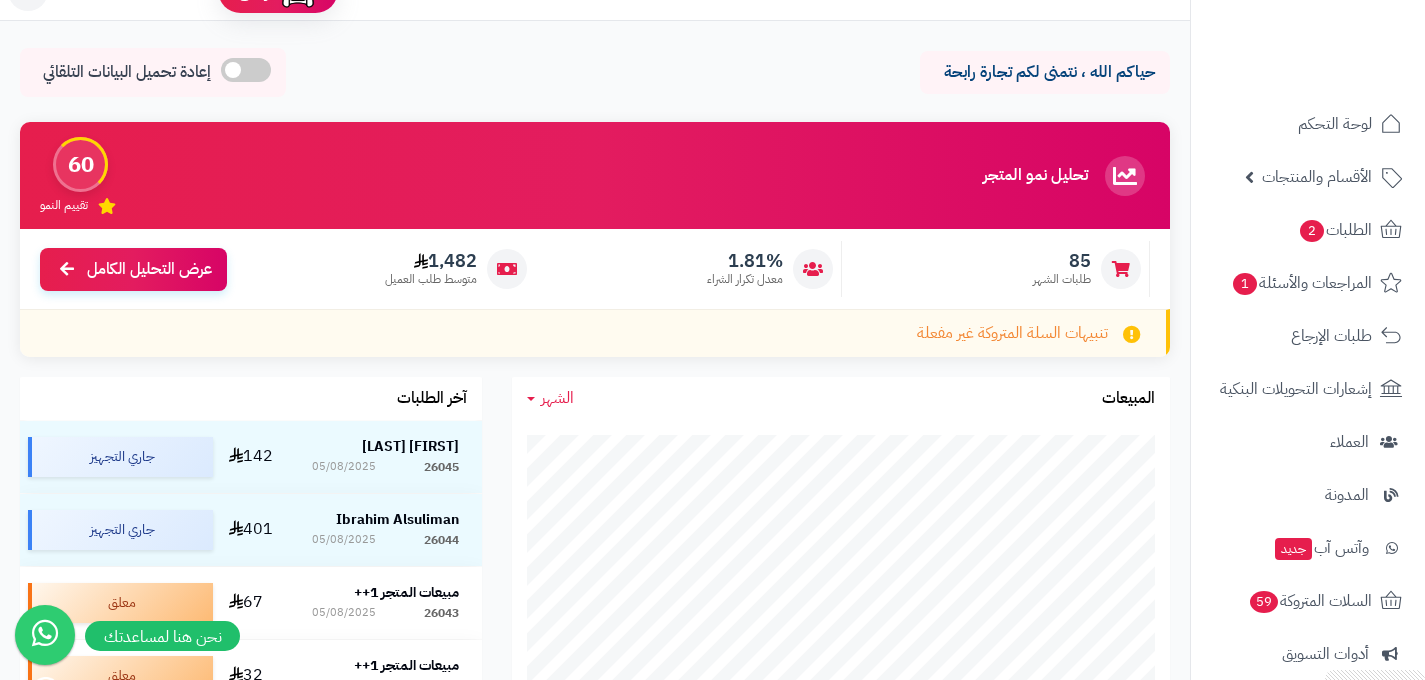 scroll, scrollTop: 0, scrollLeft: 0, axis: both 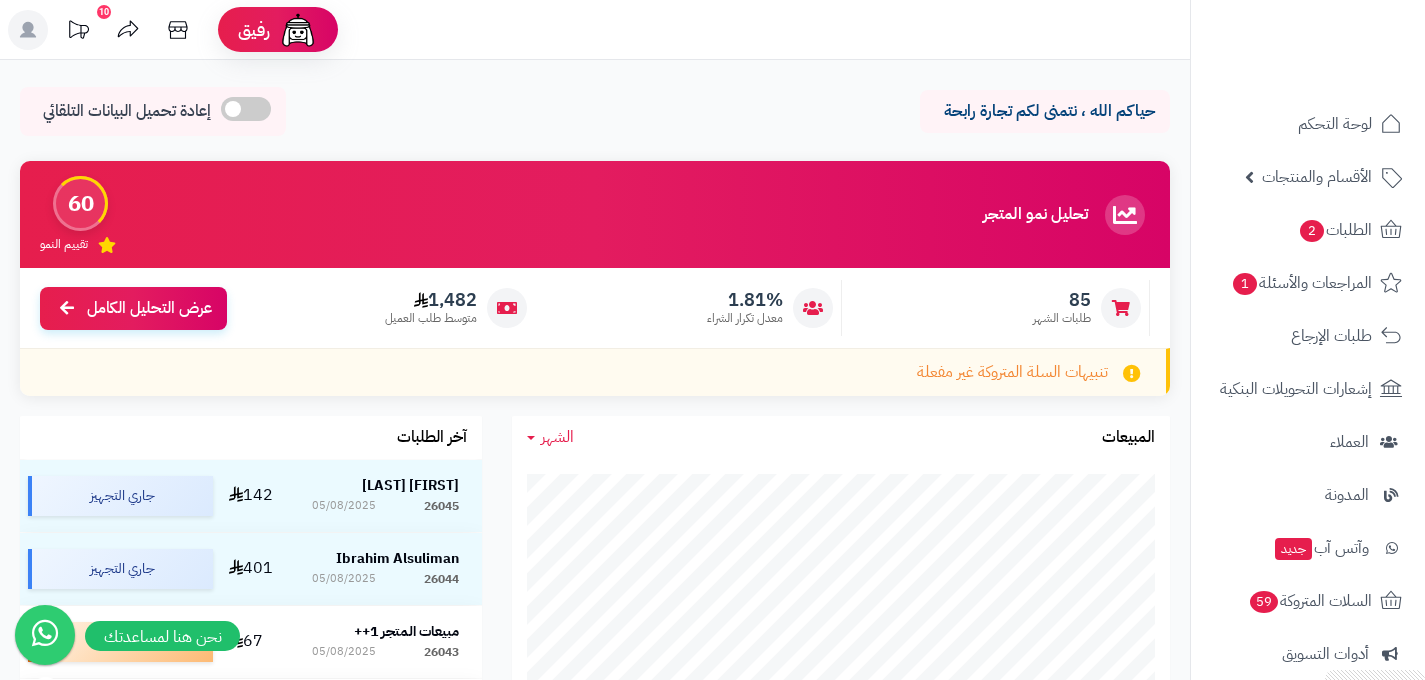 click at bounding box center (246, 109) 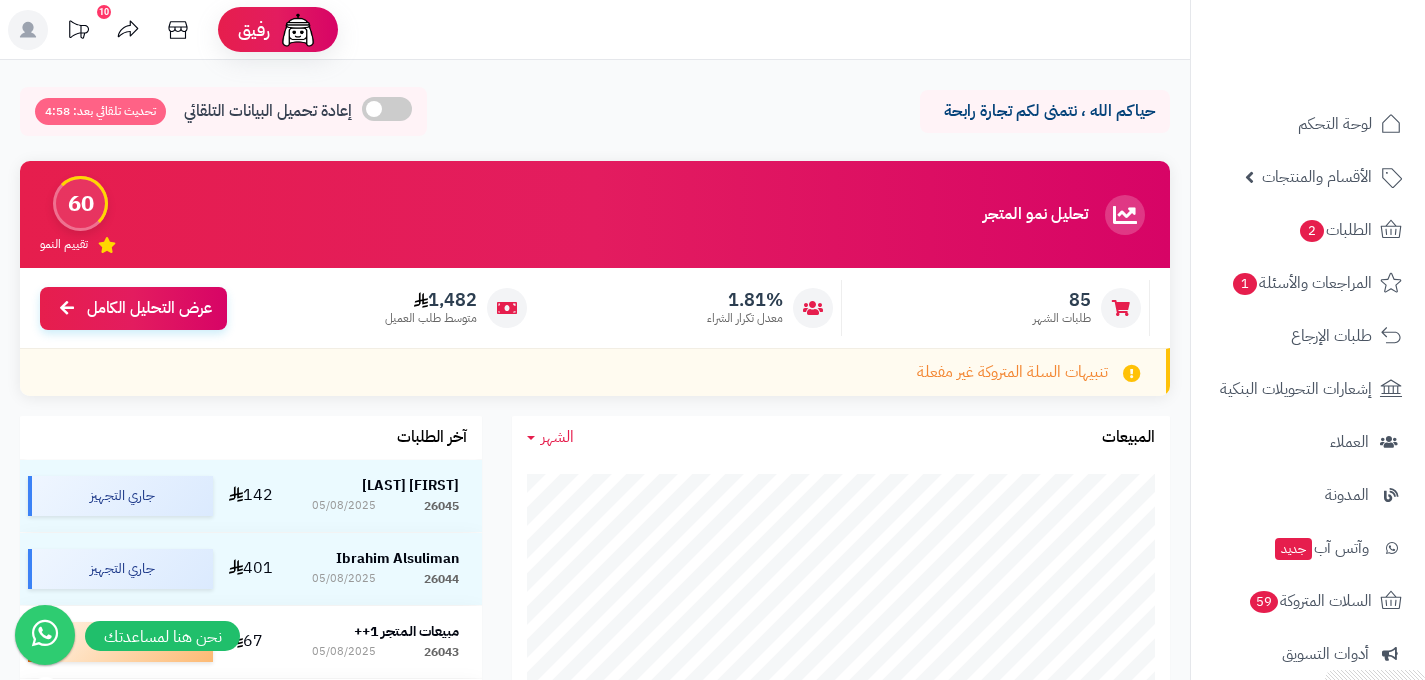click at bounding box center [387, 109] 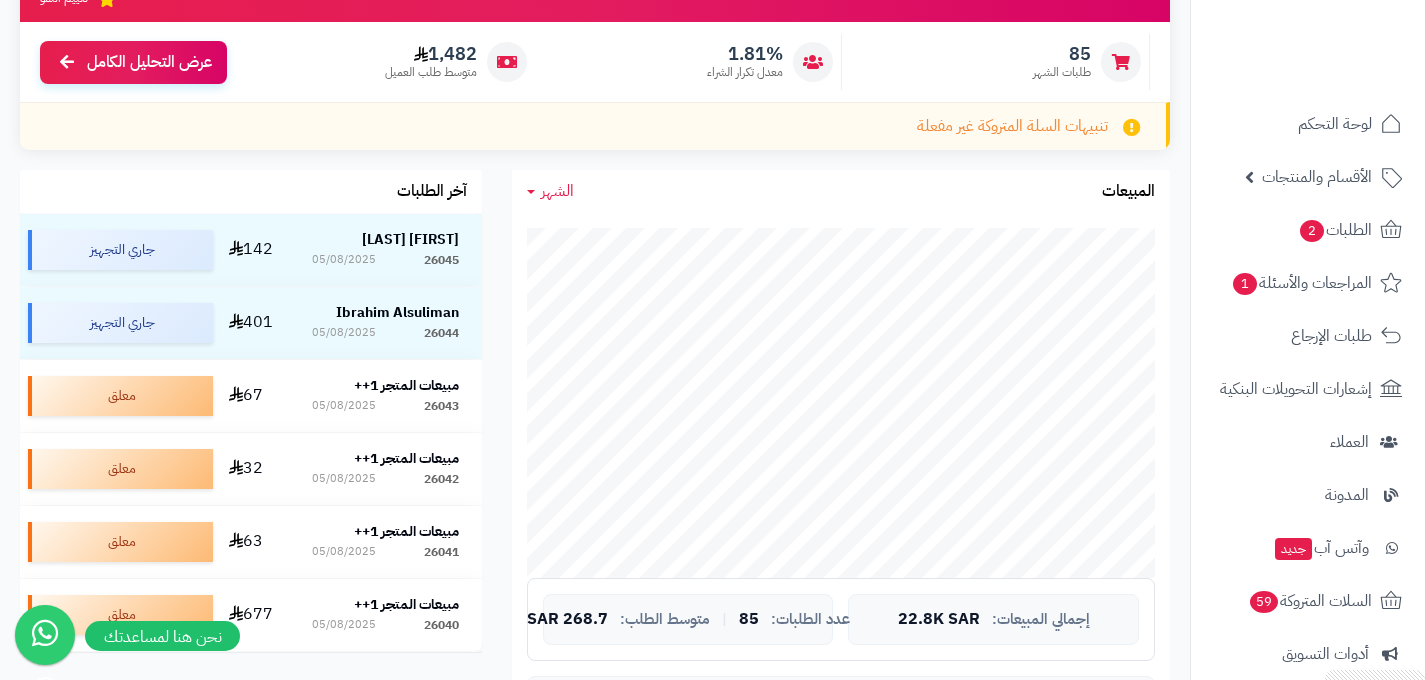 scroll, scrollTop: 0, scrollLeft: 0, axis: both 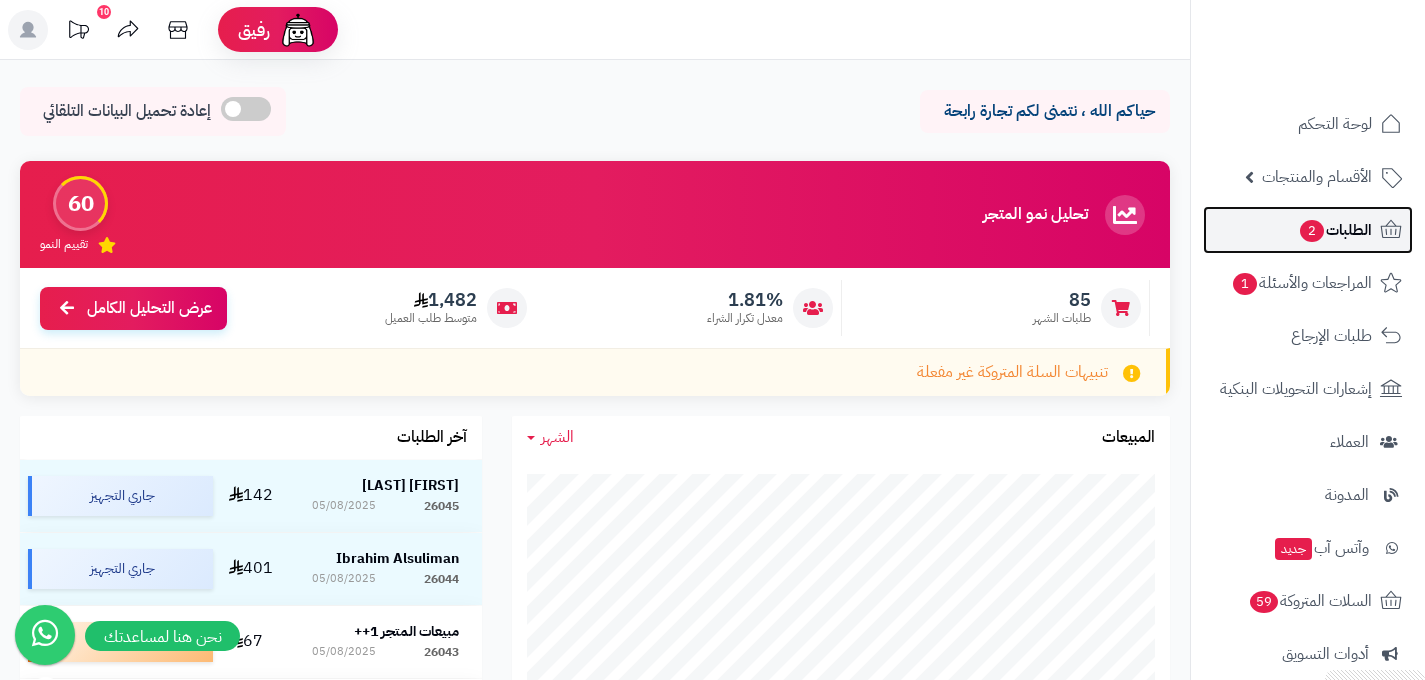 click on "الطلبات  2" at bounding box center [1335, 230] 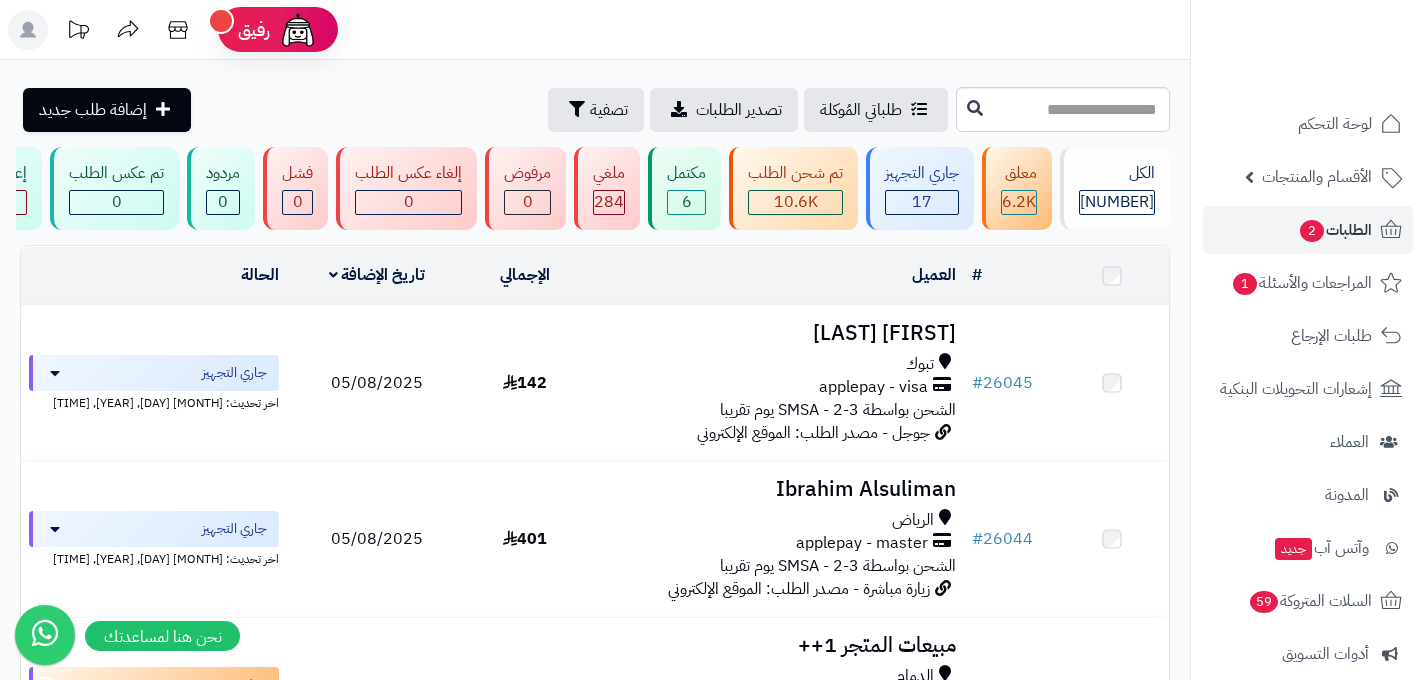 scroll, scrollTop: 0, scrollLeft: 0, axis: both 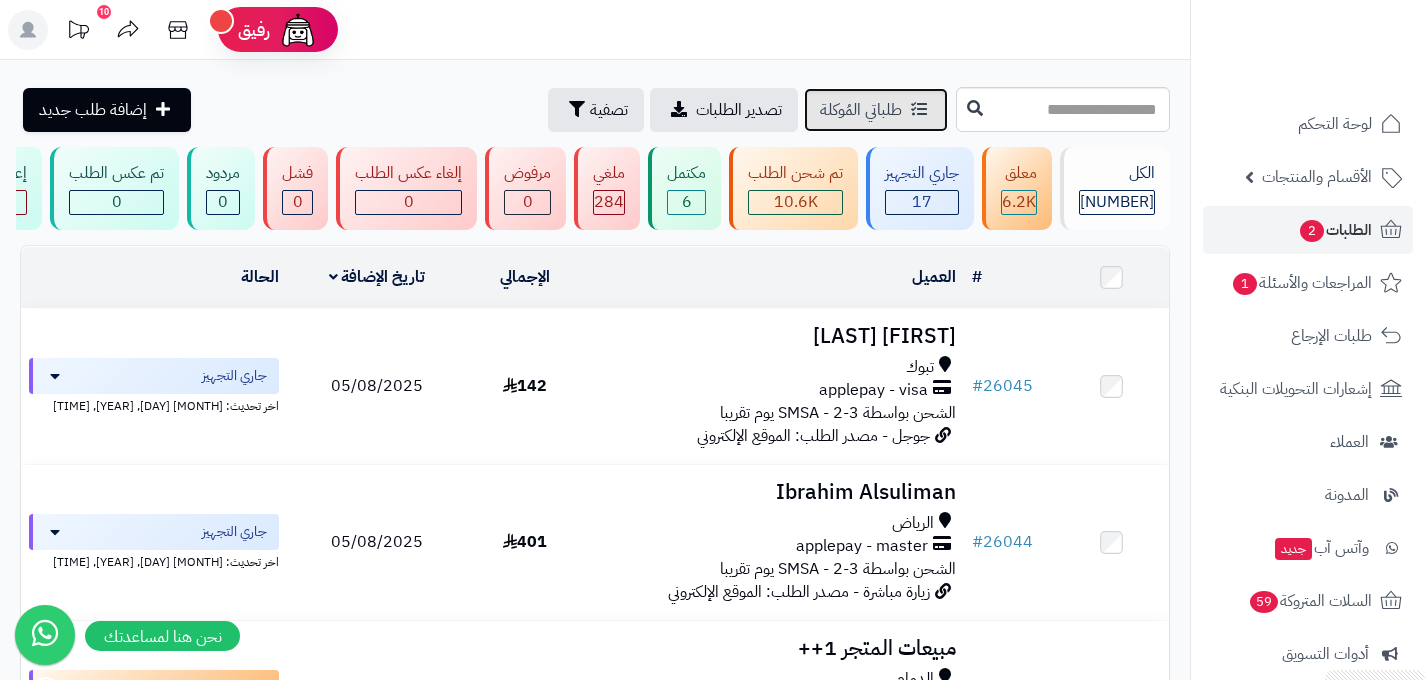 click on "طلباتي المُوكلة" at bounding box center [876, 110] 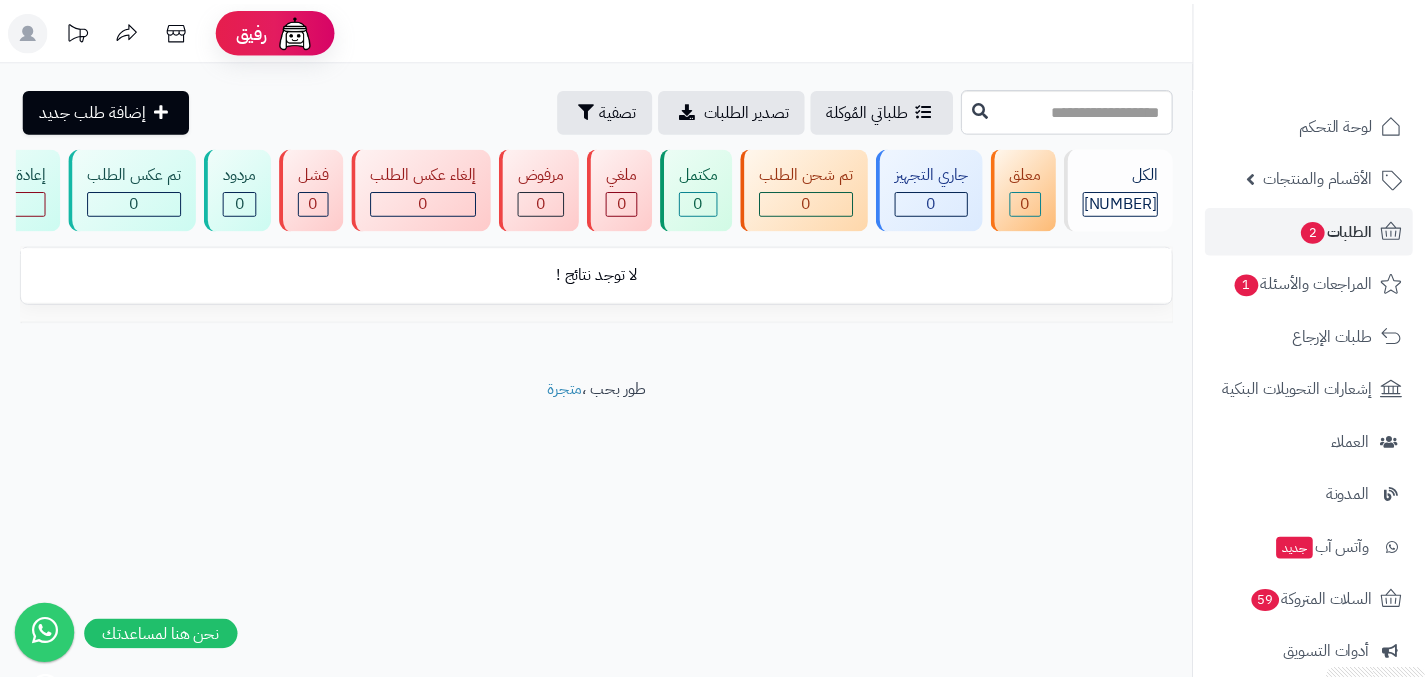 scroll, scrollTop: 0, scrollLeft: 0, axis: both 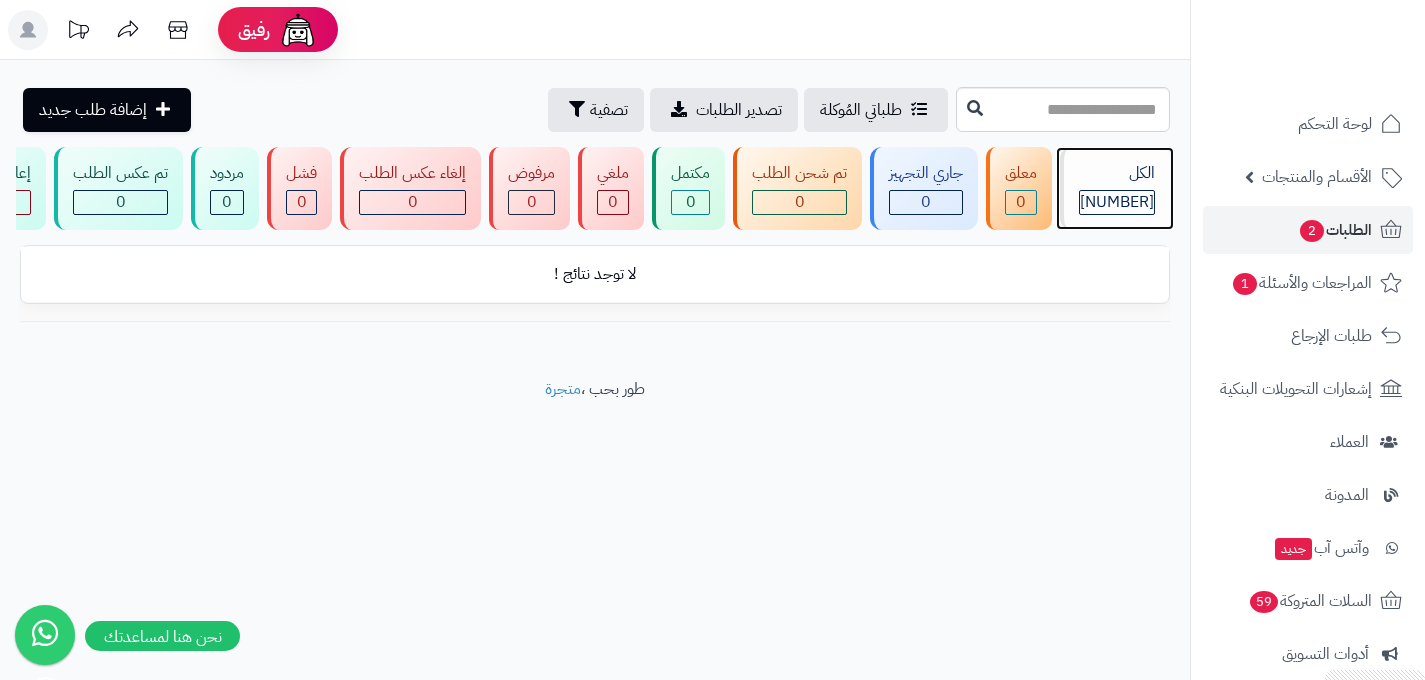 click on "الكل" at bounding box center [1117, 173] 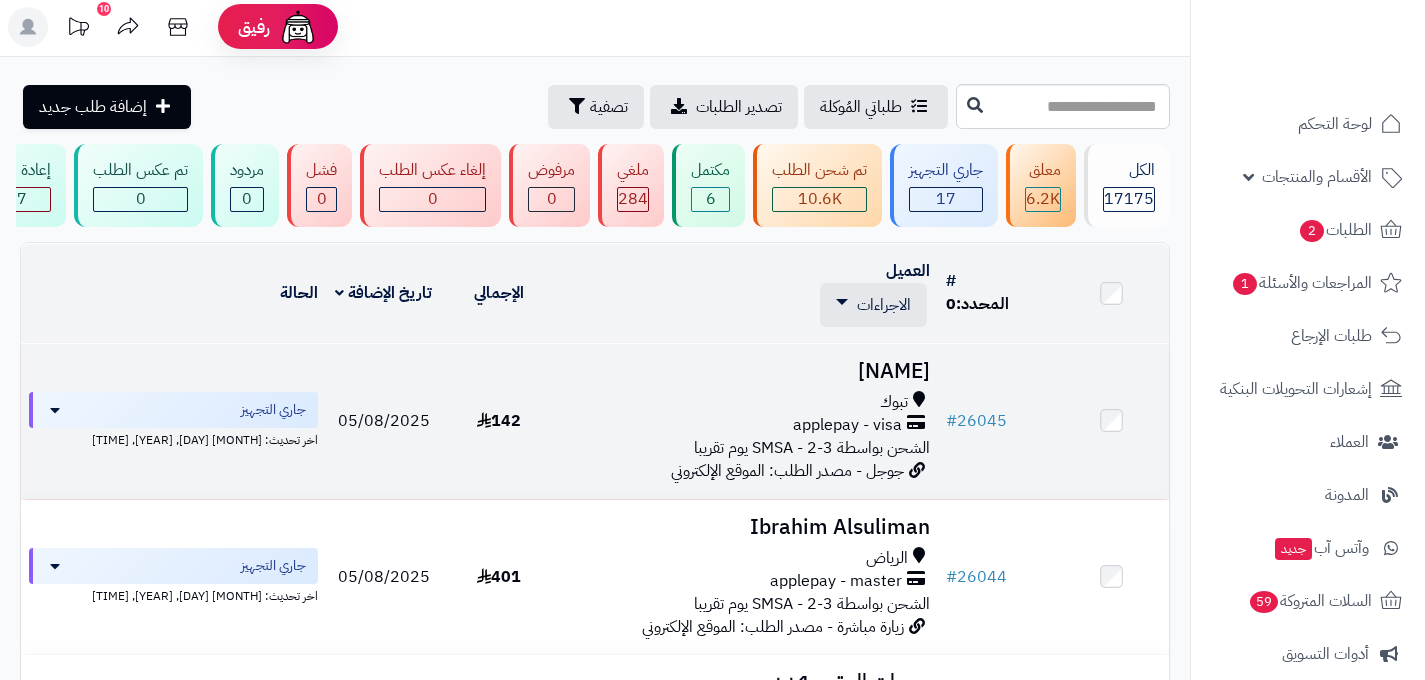 scroll, scrollTop: 4, scrollLeft: 0, axis: vertical 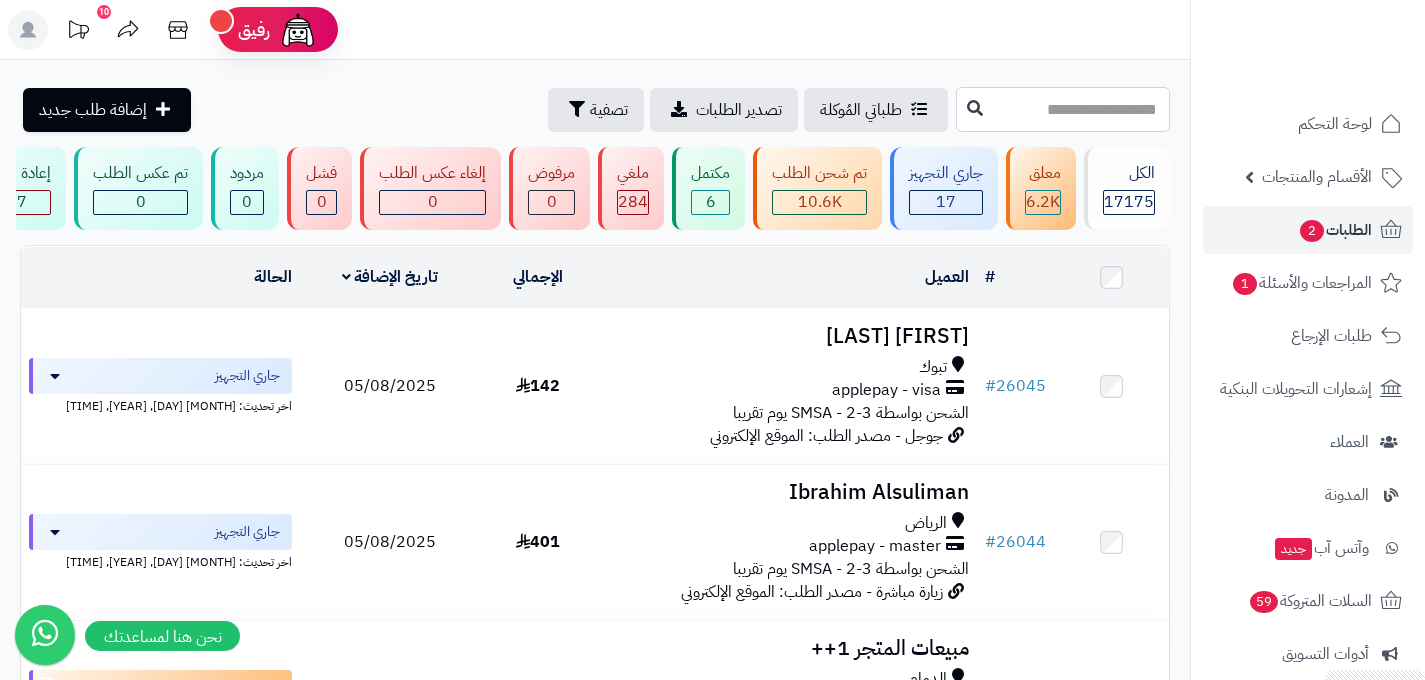 click at bounding box center (1063, 109) 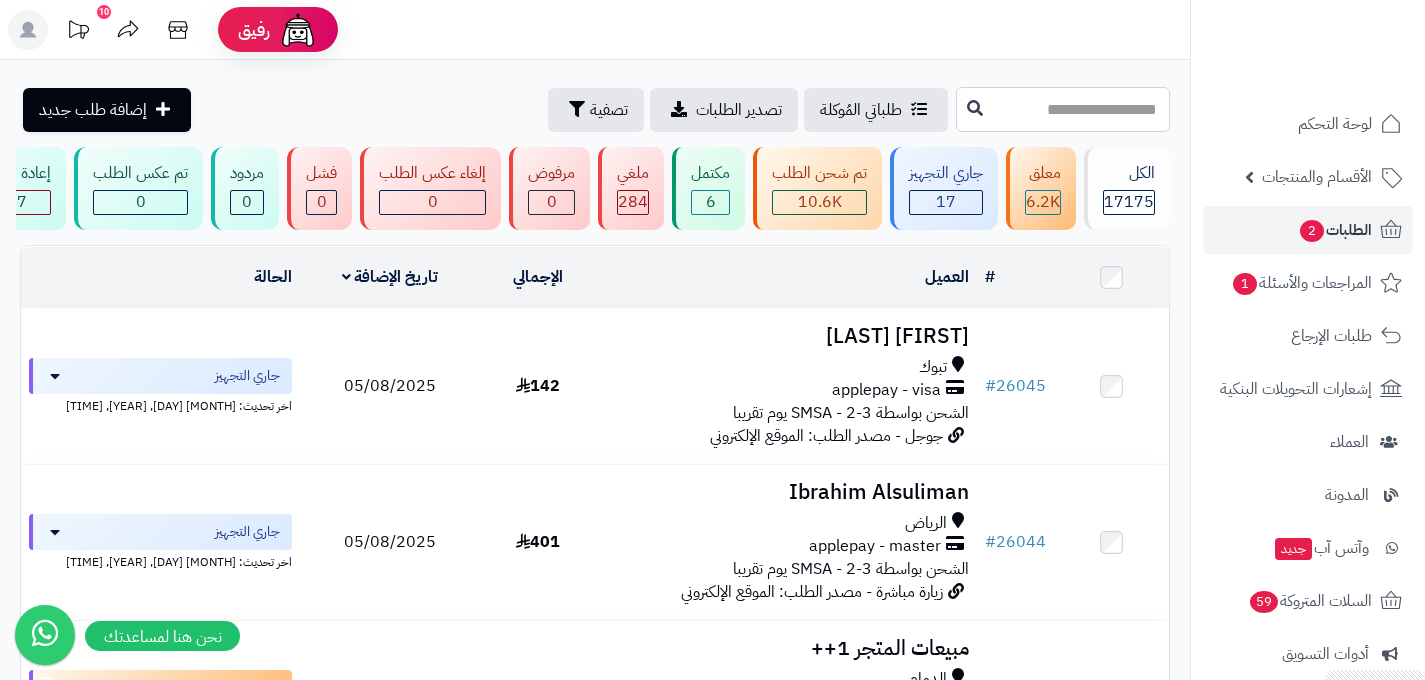 type on "*" 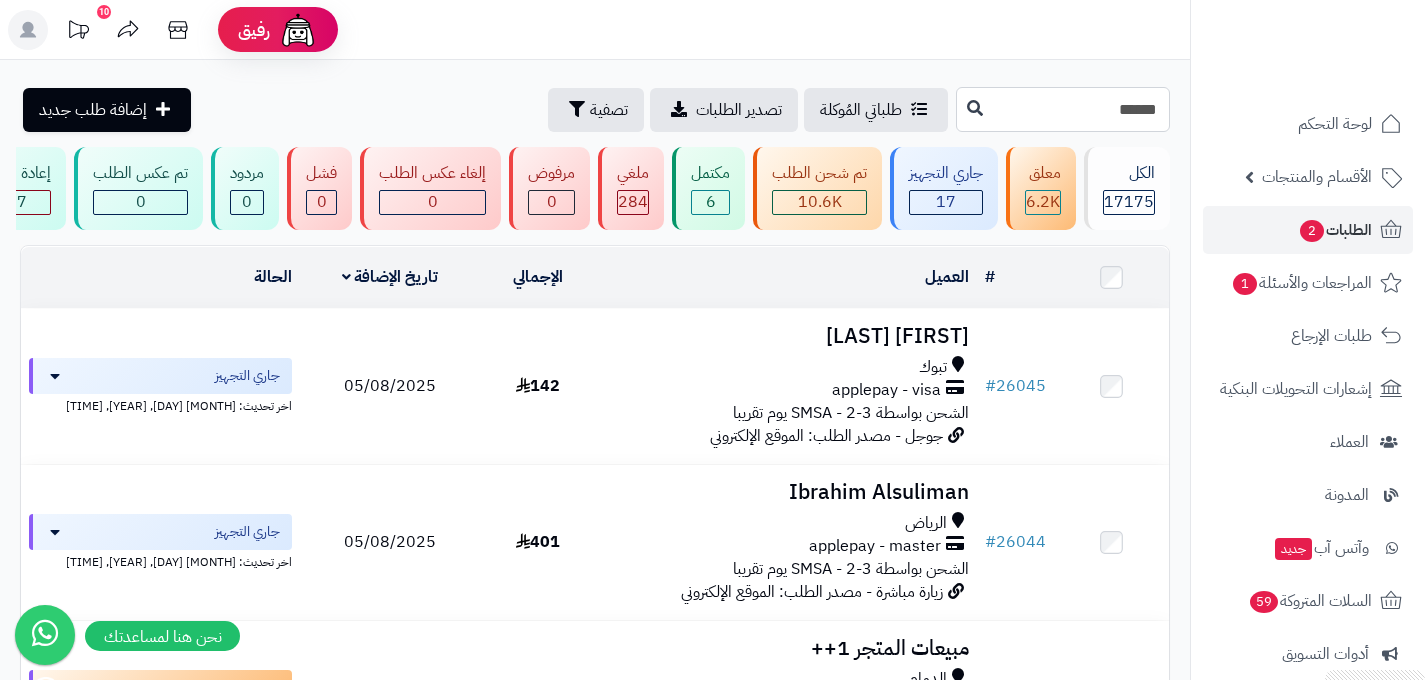 type on "******" 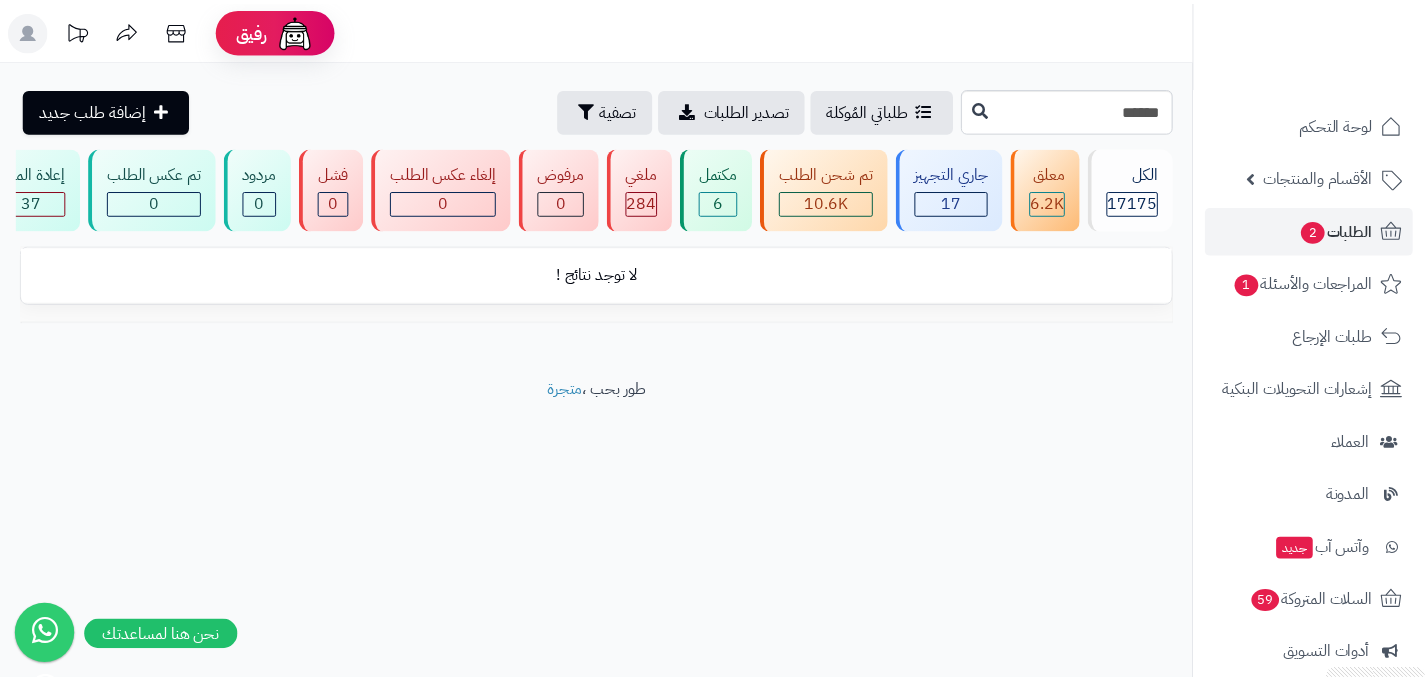 scroll, scrollTop: 0, scrollLeft: 0, axis: both 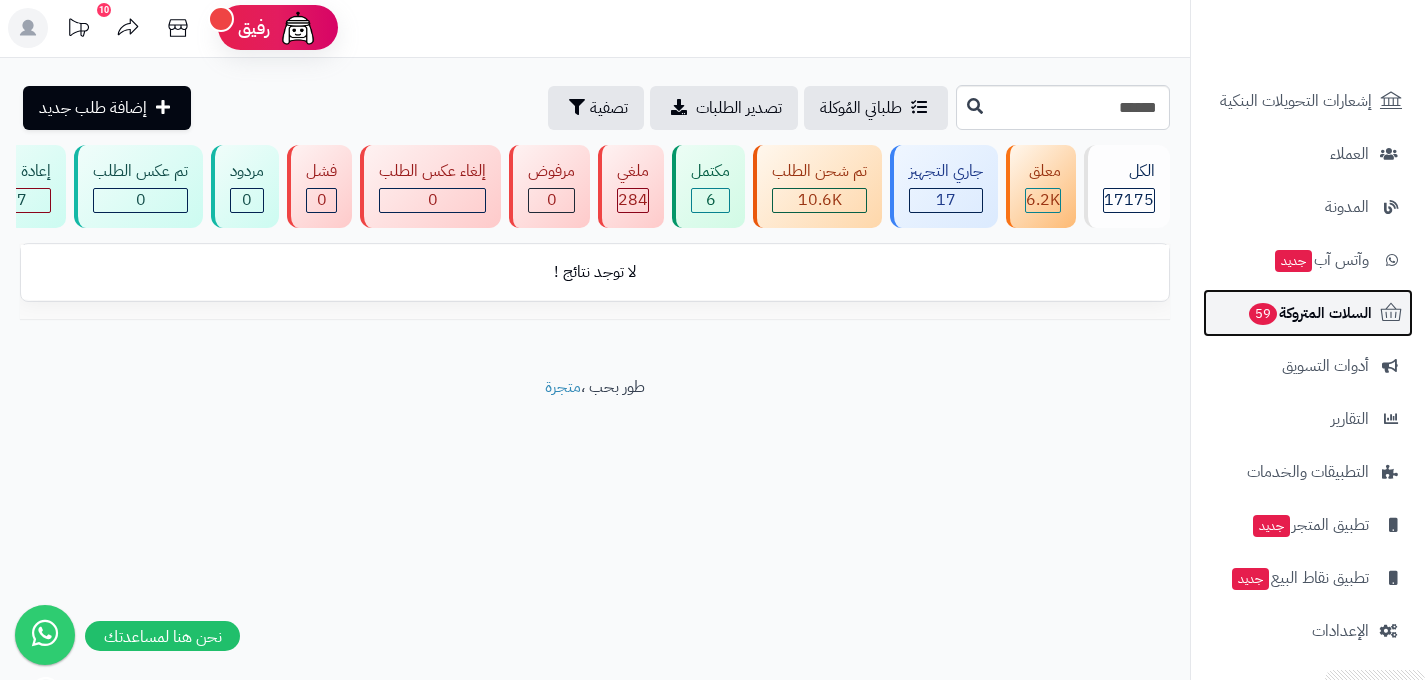 click on "[PHONE]" at bounding box center [1309, 313] 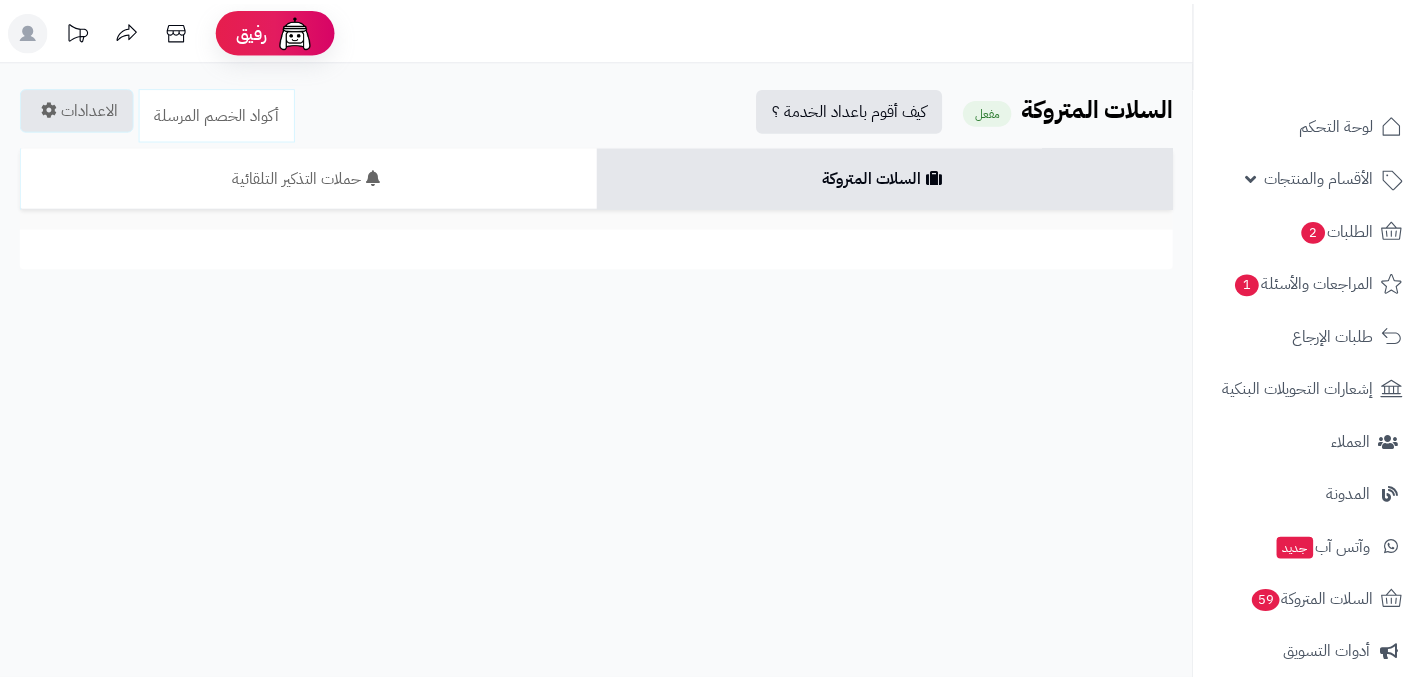 scroll, scrollTop: 0, scrollLeft: 0, axis: both 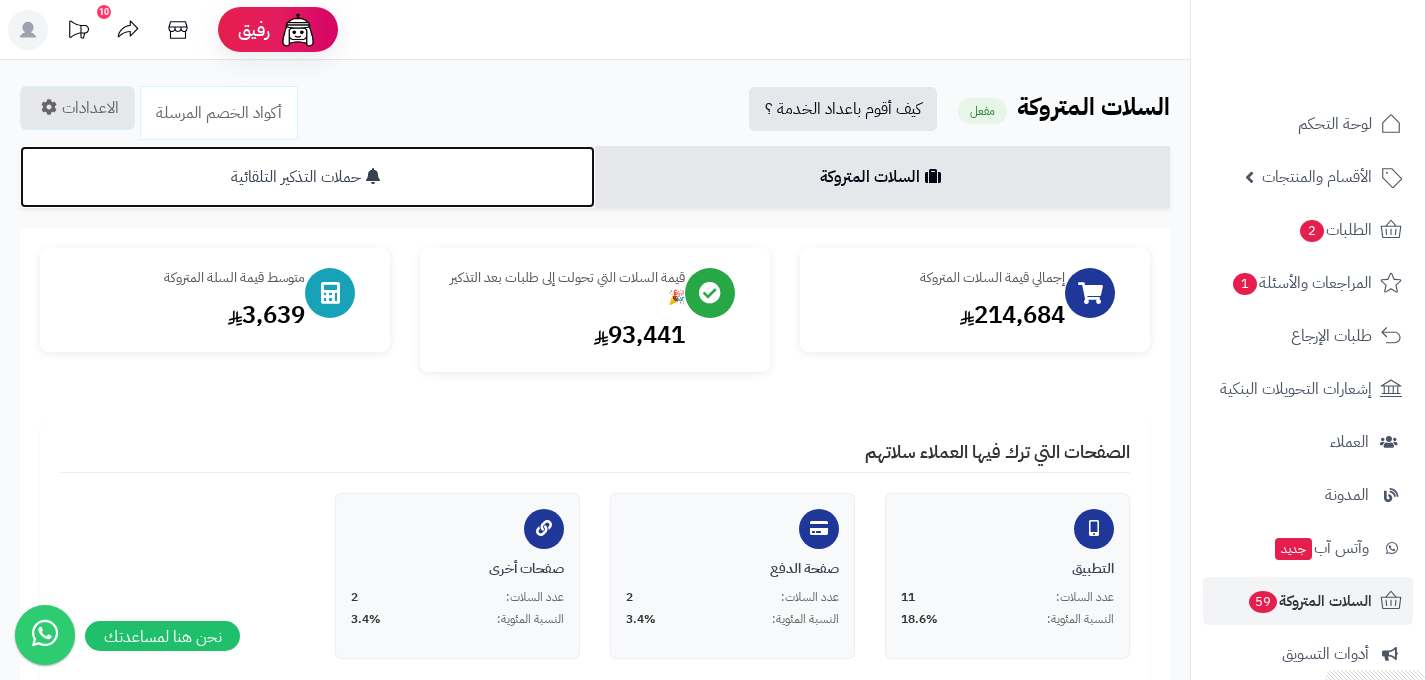 click on "حملات التذكير التلقائية" at bounding box center [307, 177] 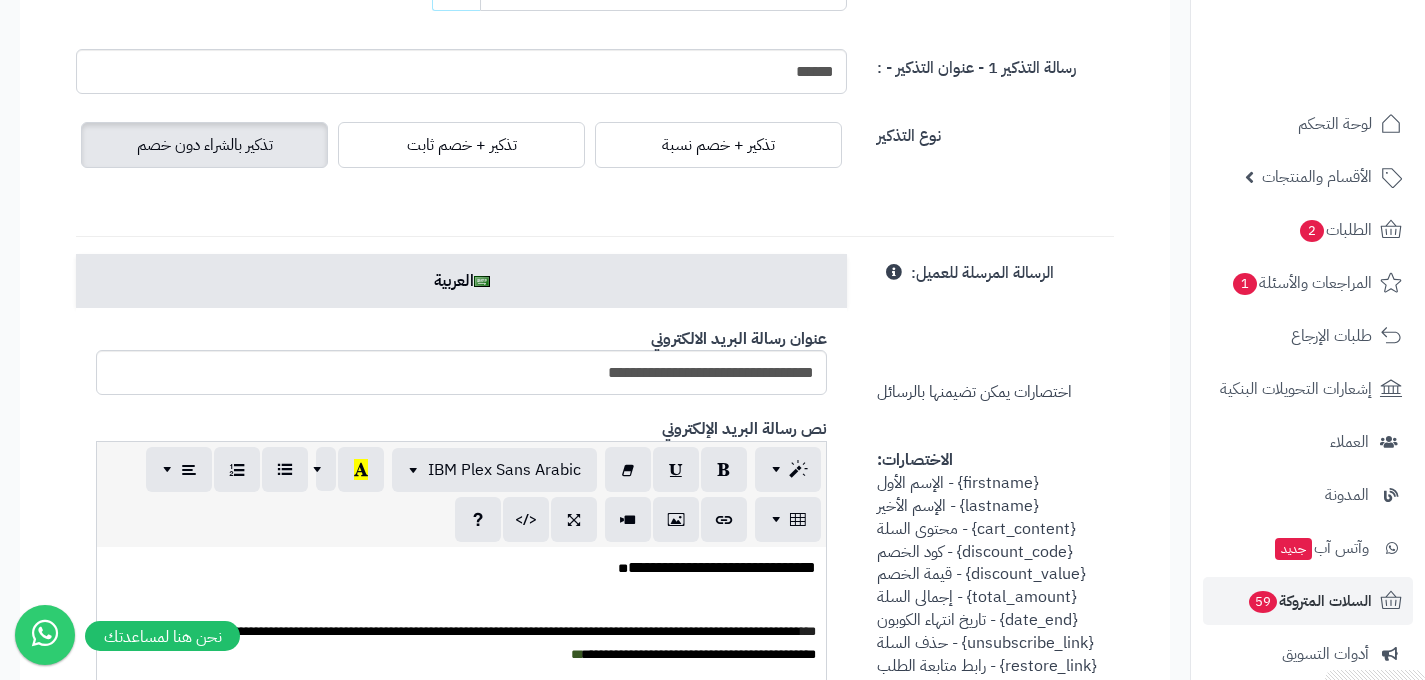 scroll, scrollTop: 630, scrollLeft: 0, axis: vertical 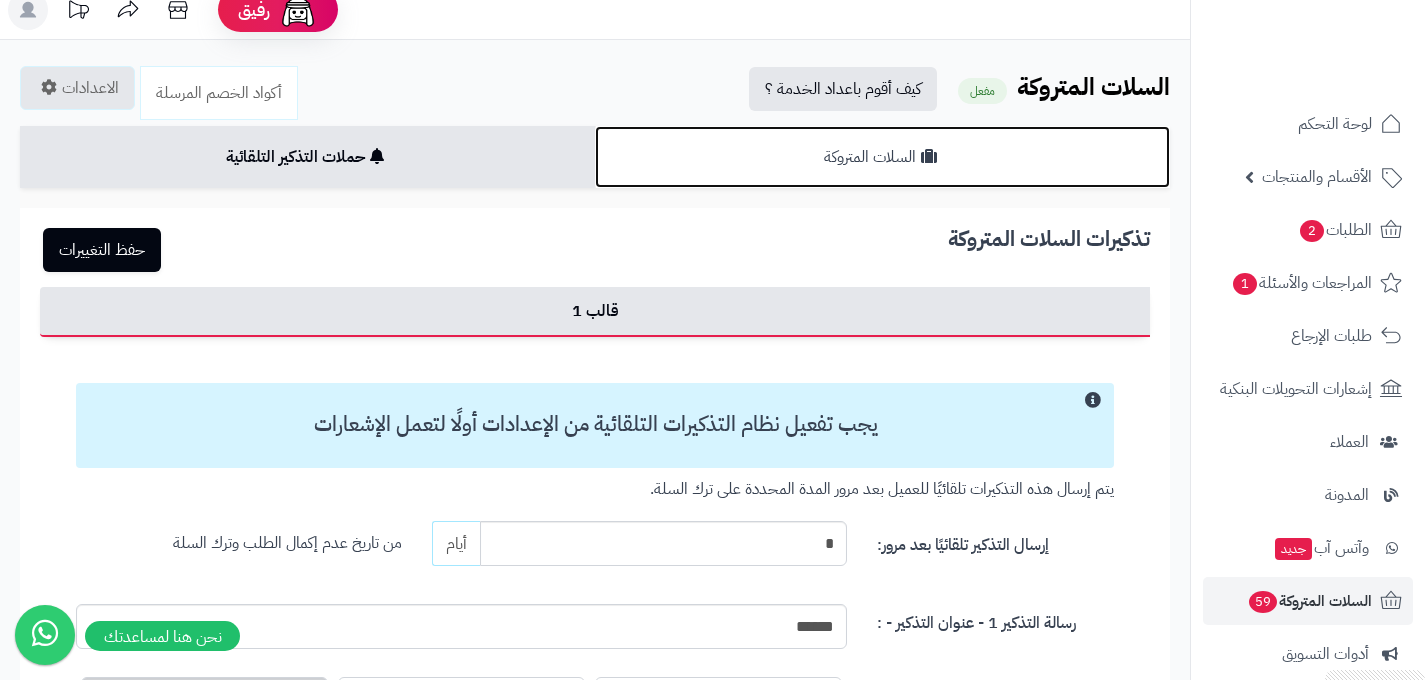 click on "السلات المتروكة" at bounding box center [882, 157] 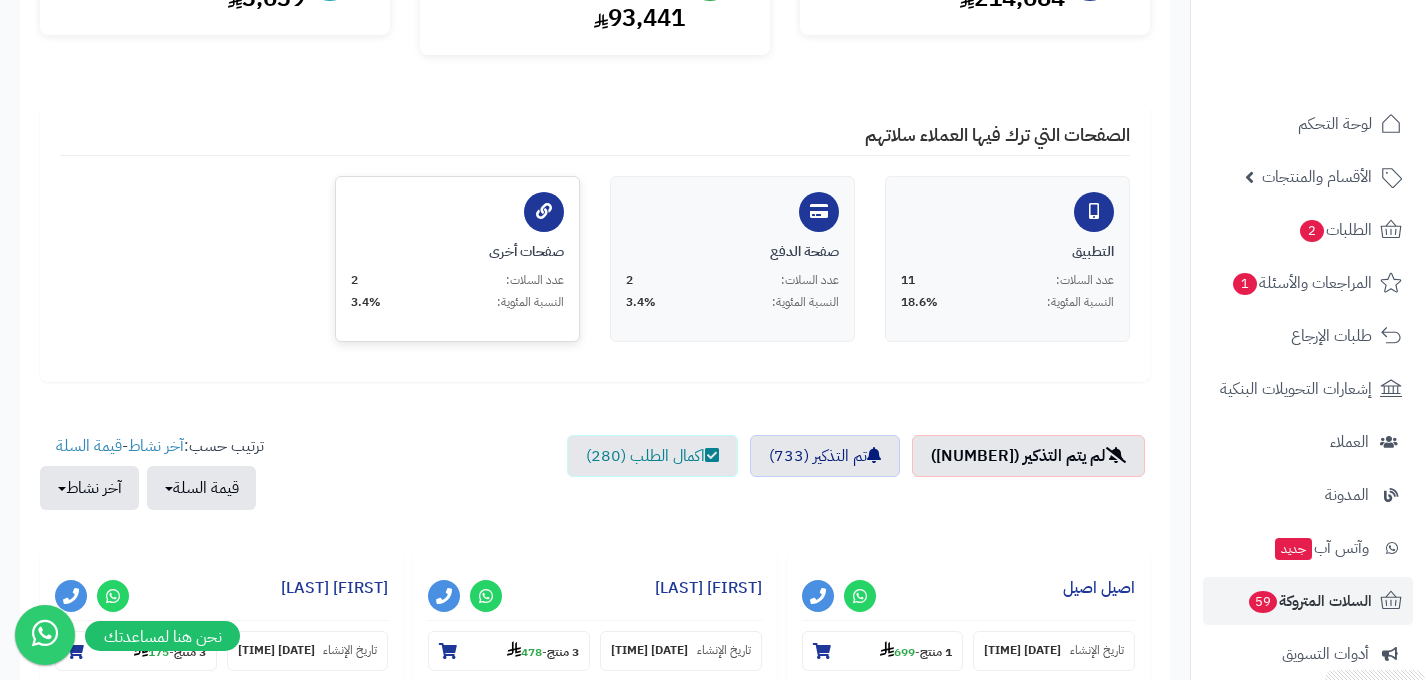 scroll, scrollTop: 328, scrollLeft: 0, axis: vertical 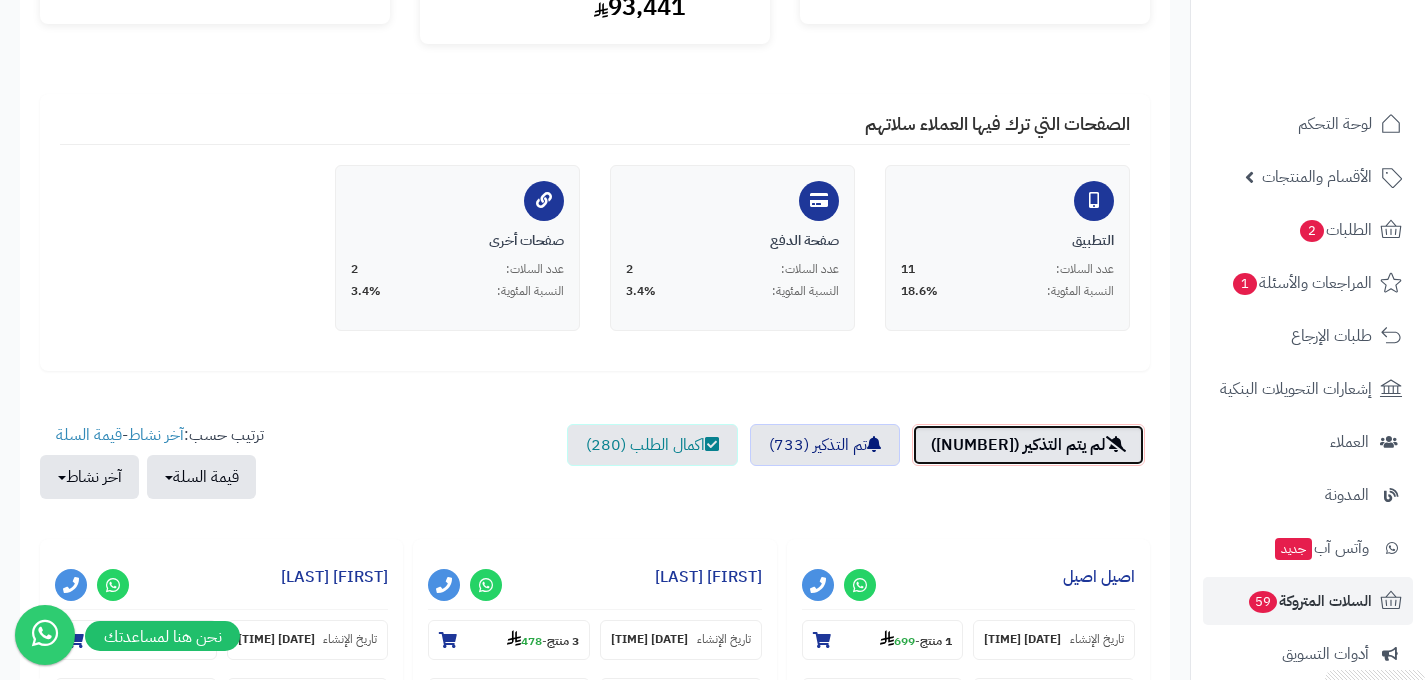 click on "لم يتم التذكير (59)" at bounding box center (1028, 445) 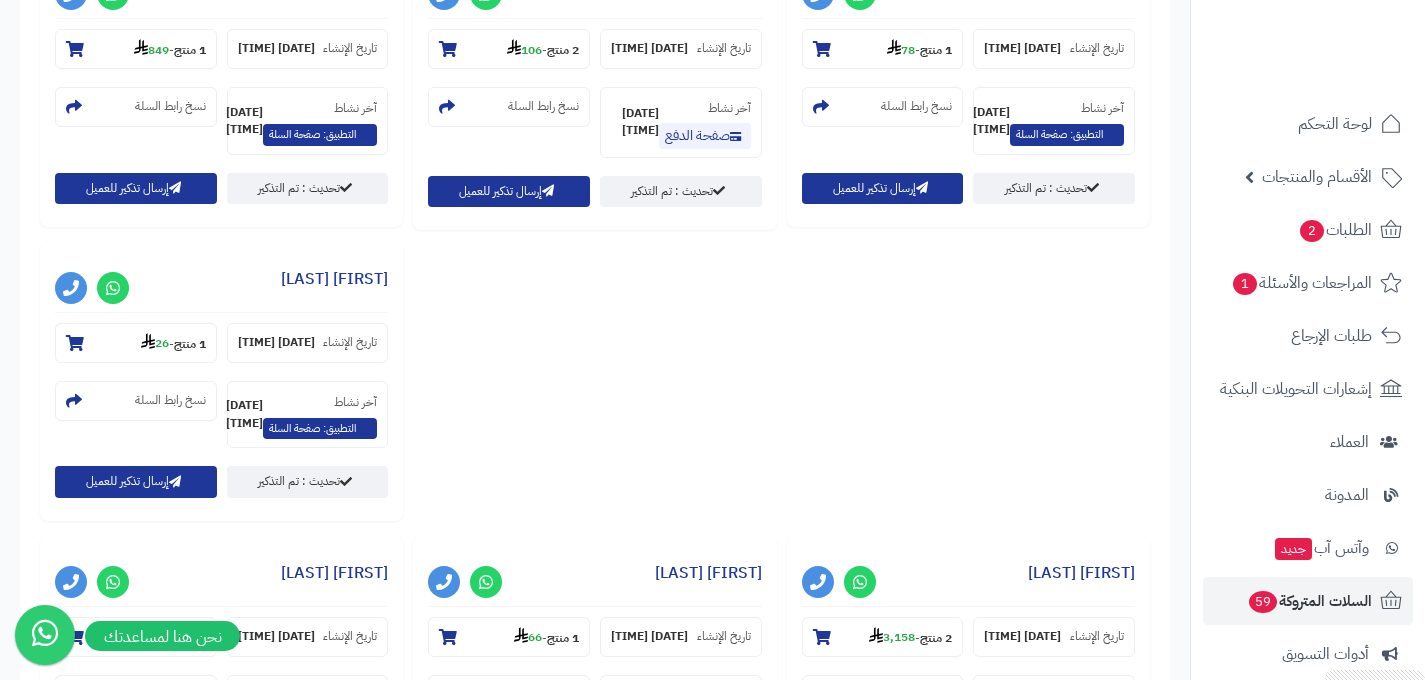scroll, scrollTop: 33, scrollLeft: 0, axis: vertical 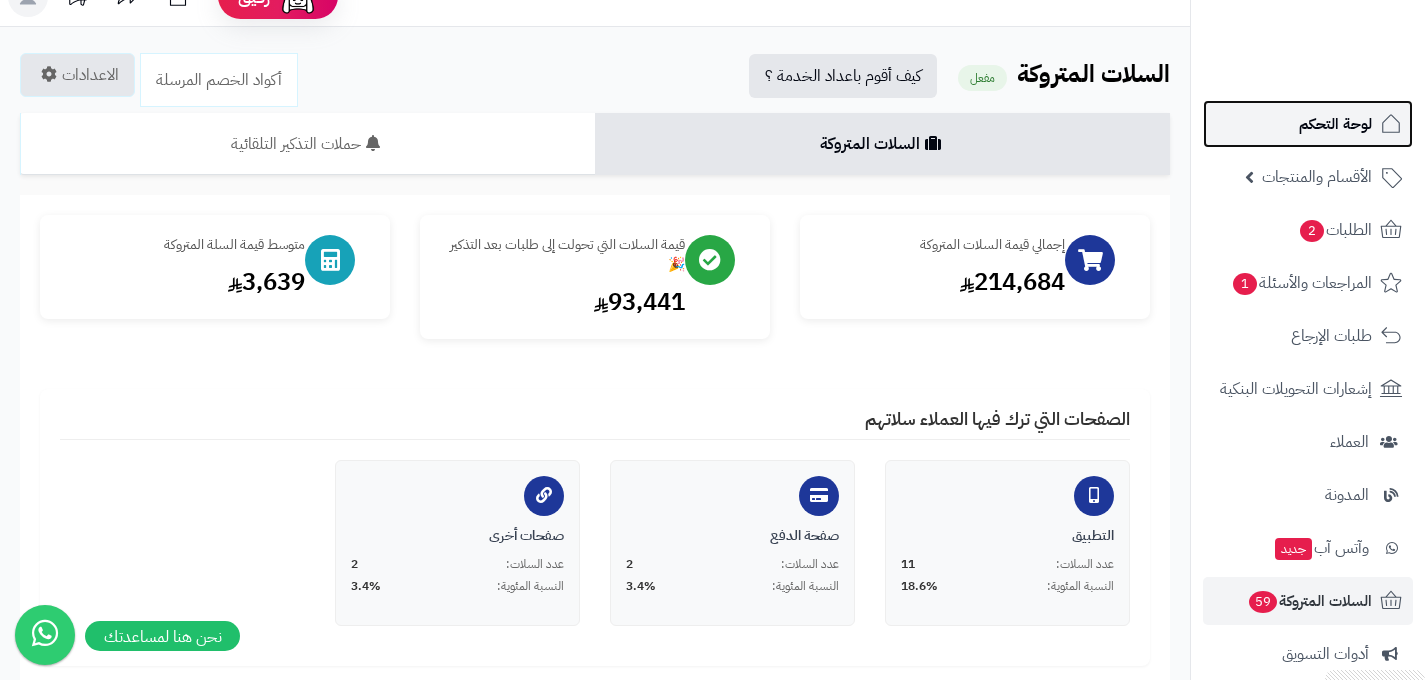 click on "لوحة التحكم" at bounding box center [1335, 124] 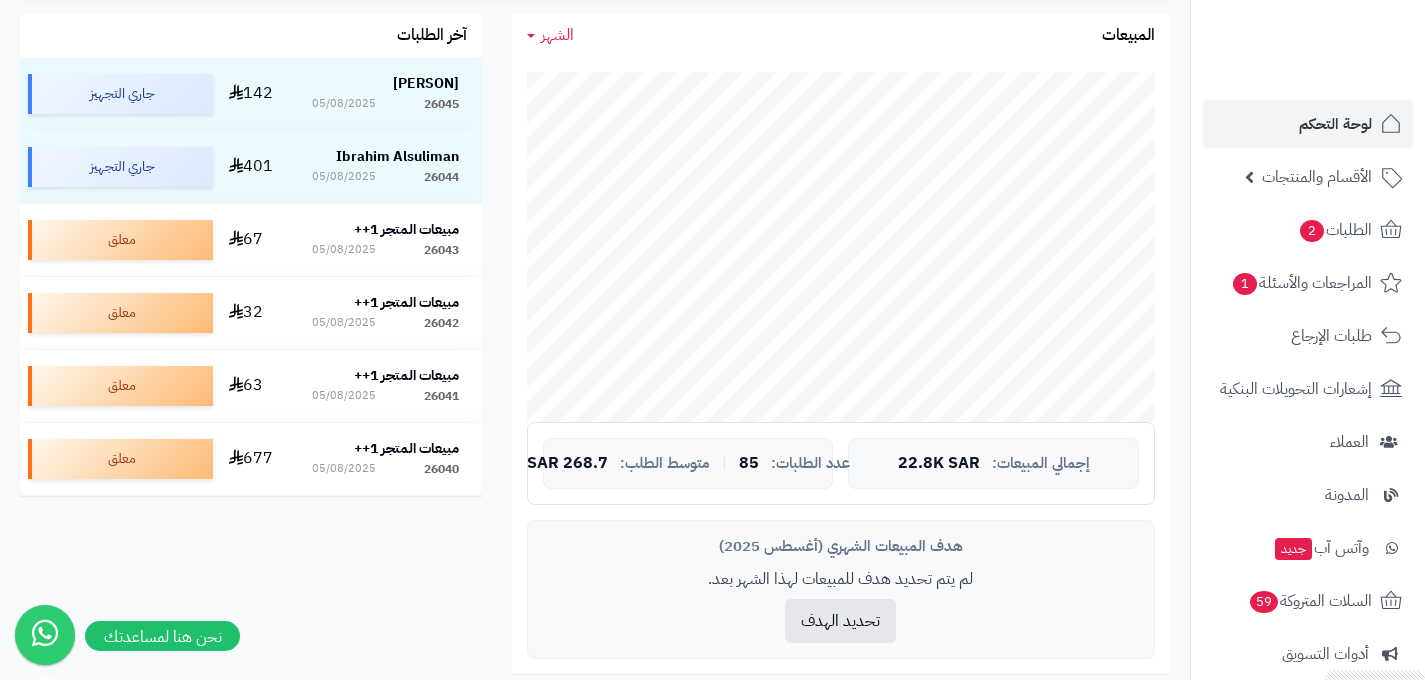 scroll, scrollTop: 0, scrollLeft: 0, axis: both 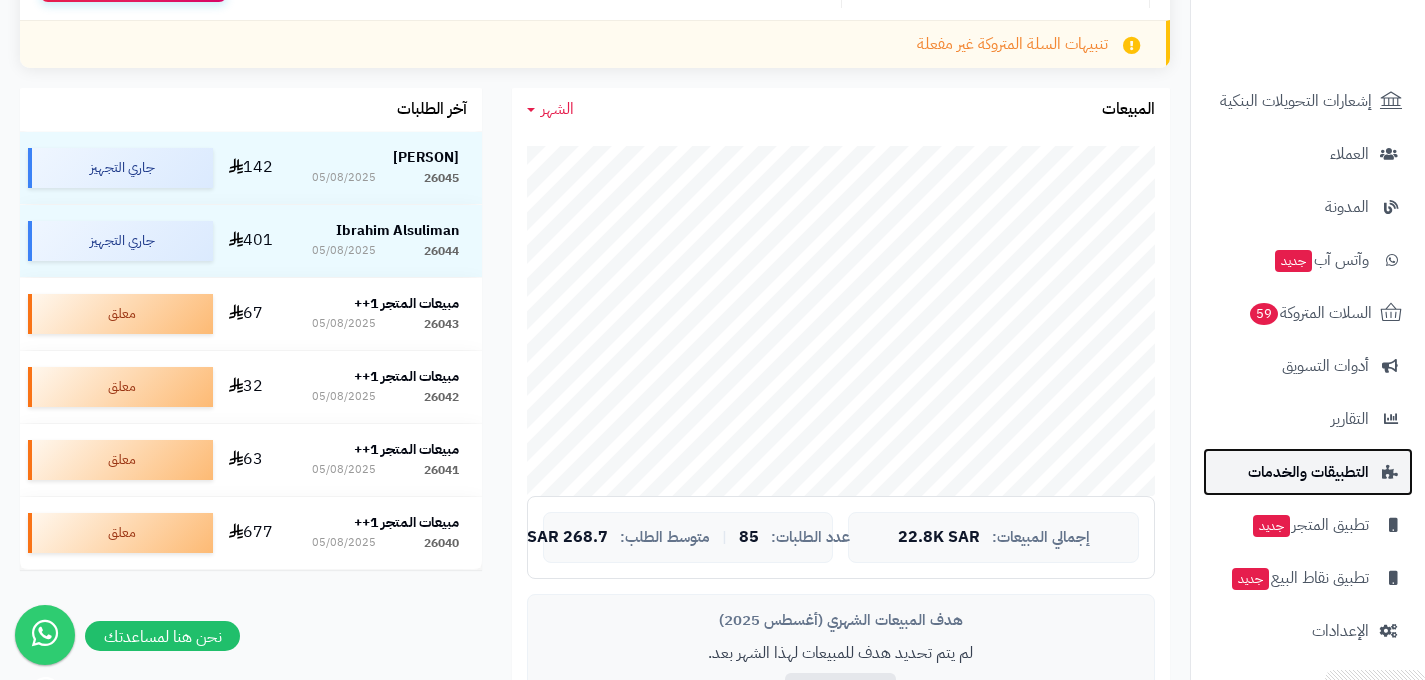 click on "التطبيقات والخدمات" at bounding box center (1308, 472) 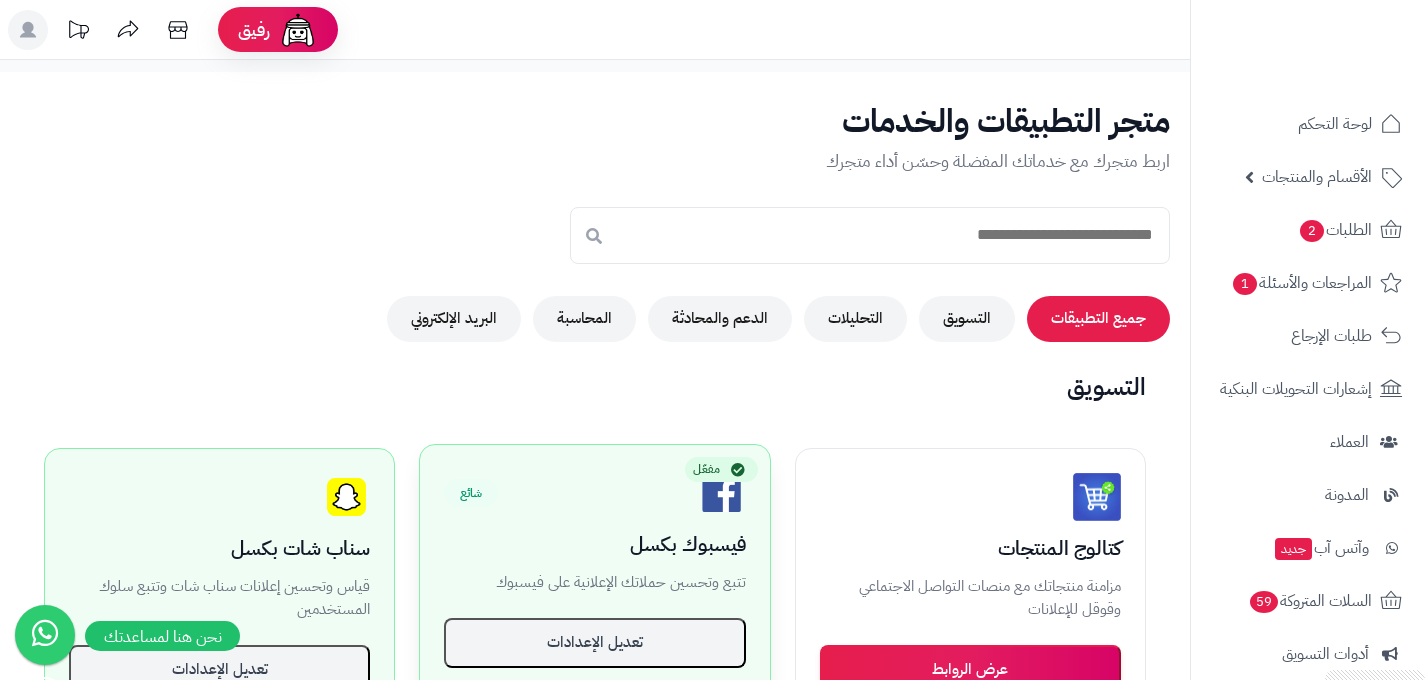 scroll, scrollTop: 312, scrollLeft: 0, axis: vertical 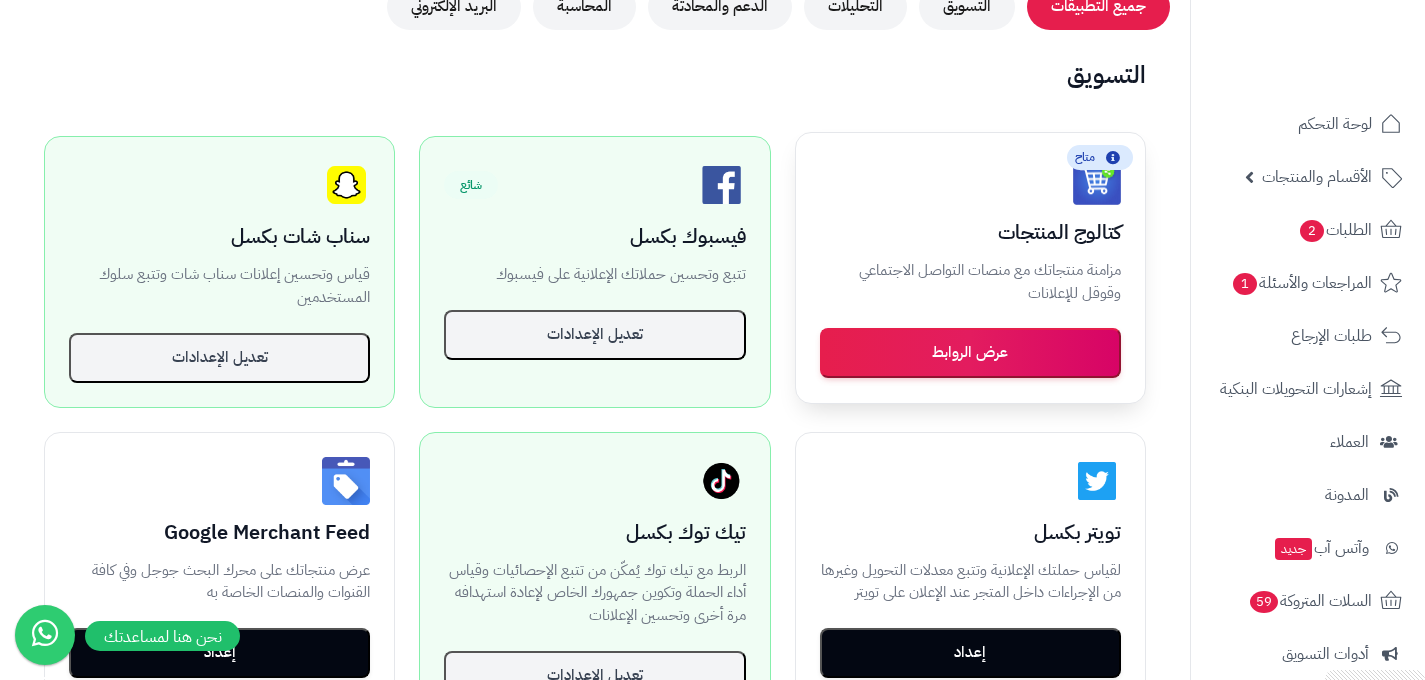 click on "عرض الروابط" at bounding box center [970, 353] 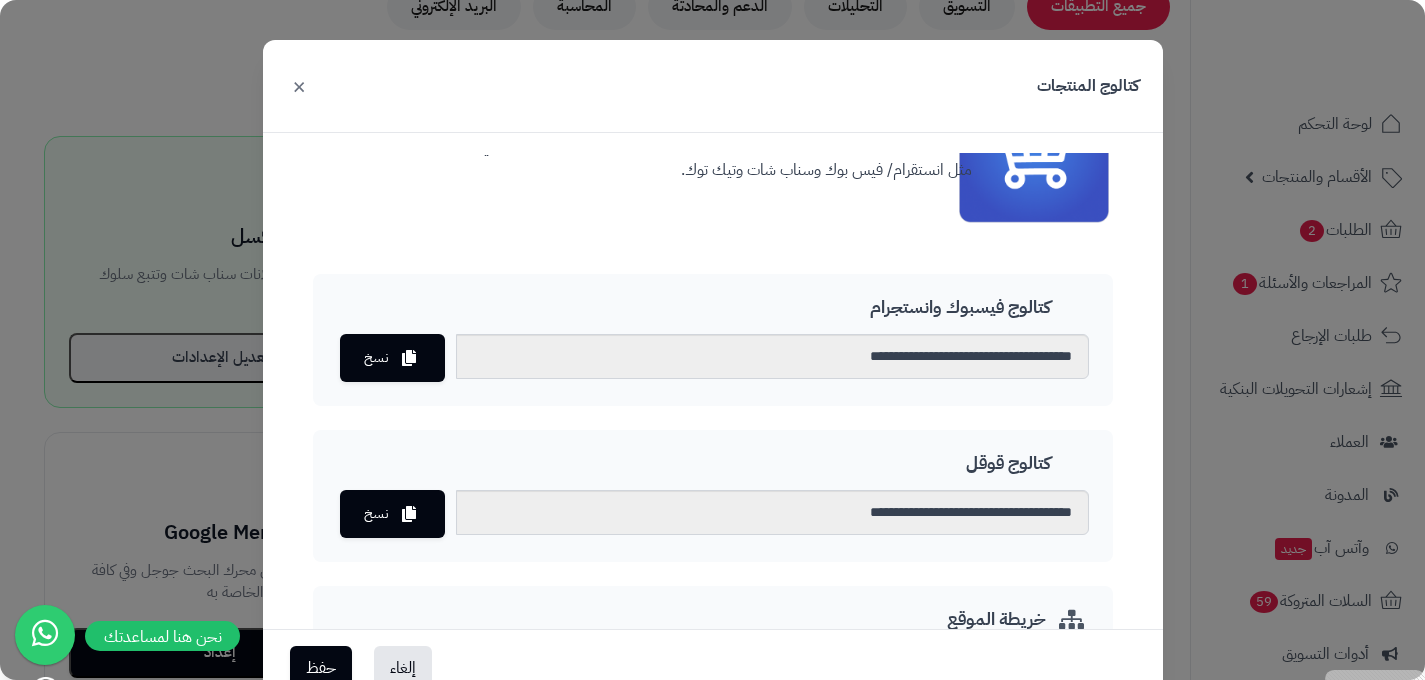 scroll, scrollTop: 272, scrollLeft: 0, axis: vertical 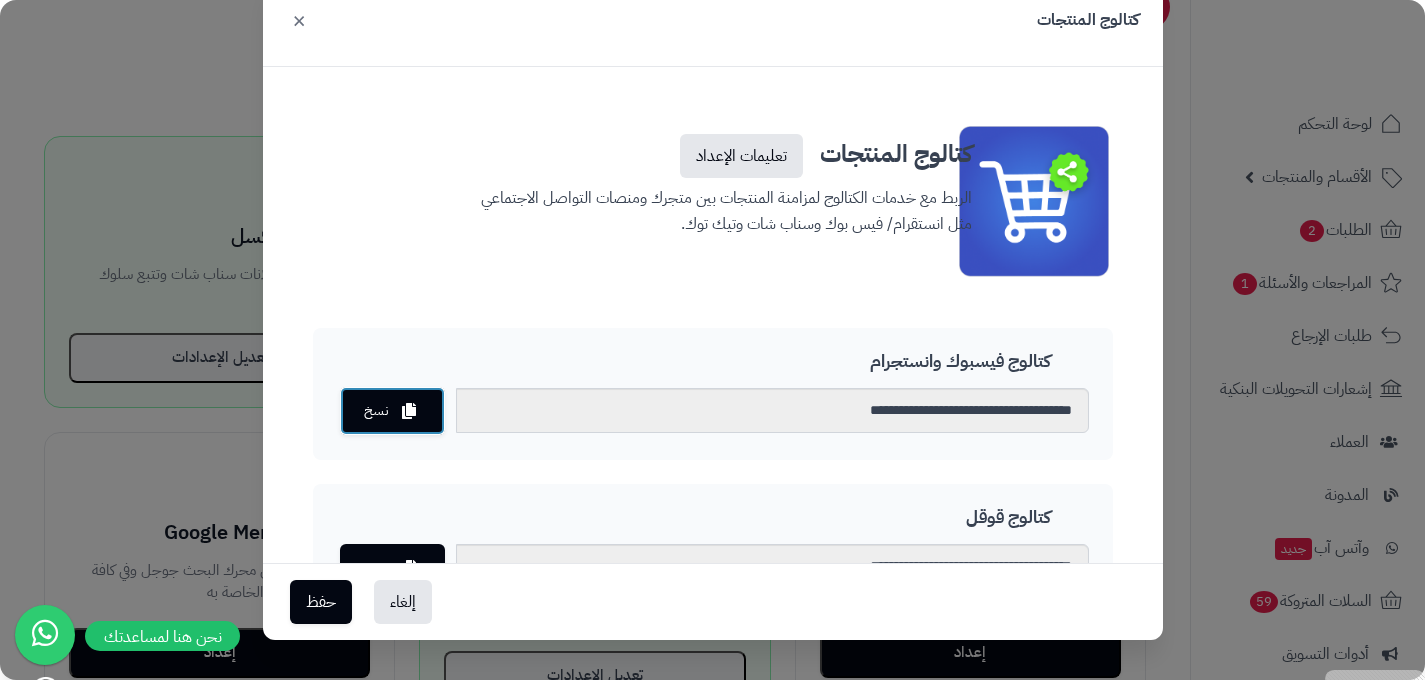click on "نسخ" at bounding box center [392, 411] 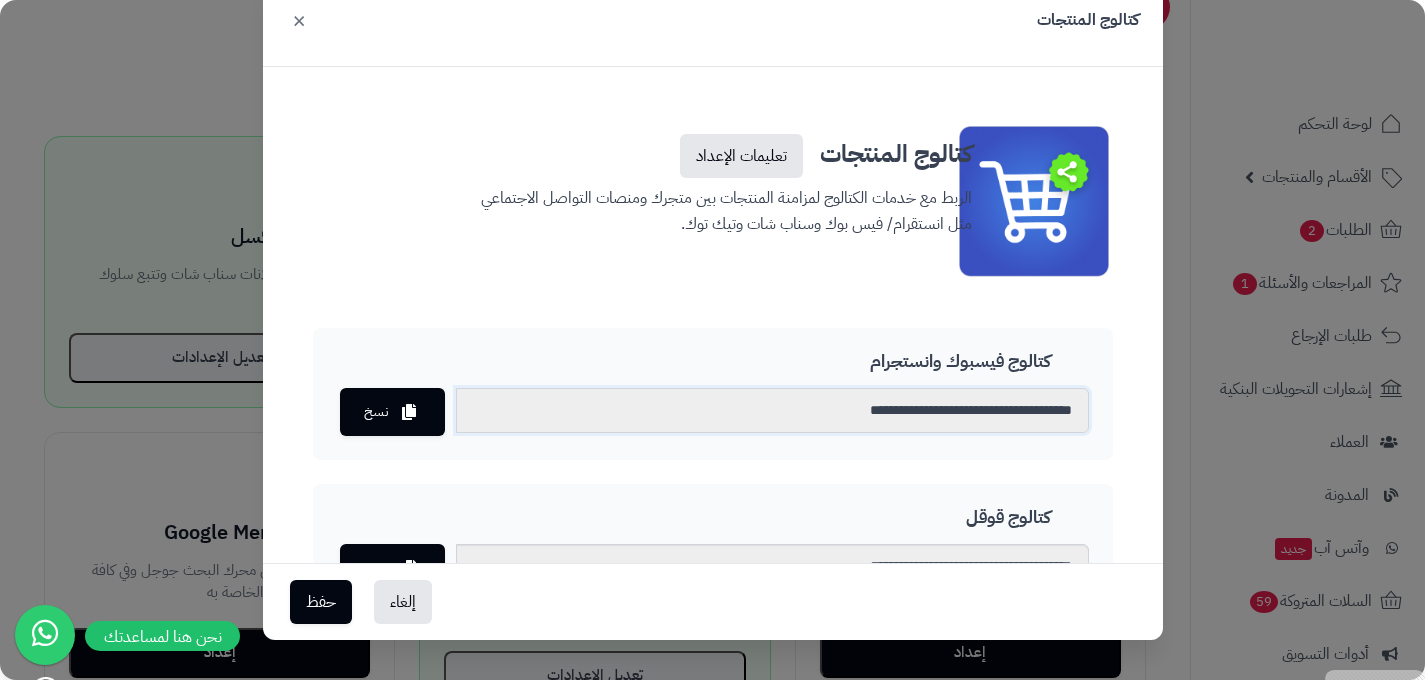 click on "**********" at bounding box center (772, 410) 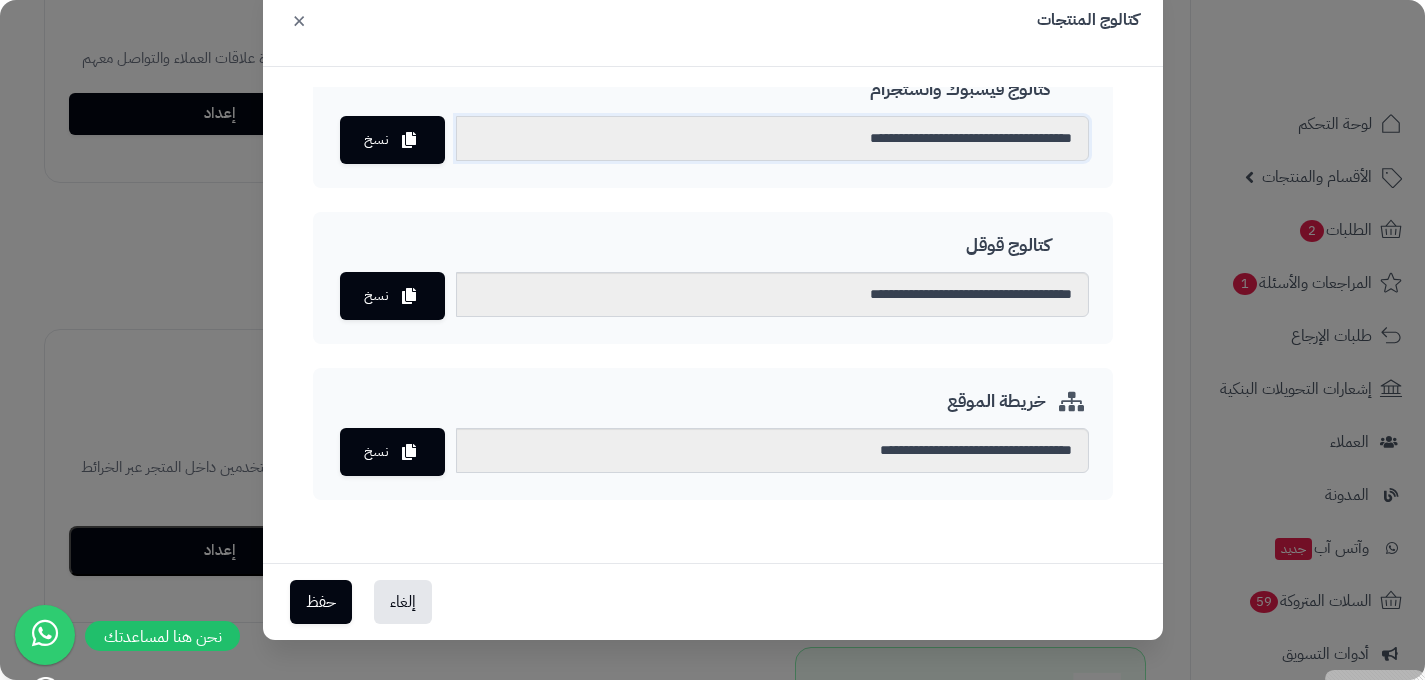 scroll, scrollTop: 1264, scrollLeft: 0, axis: vertical 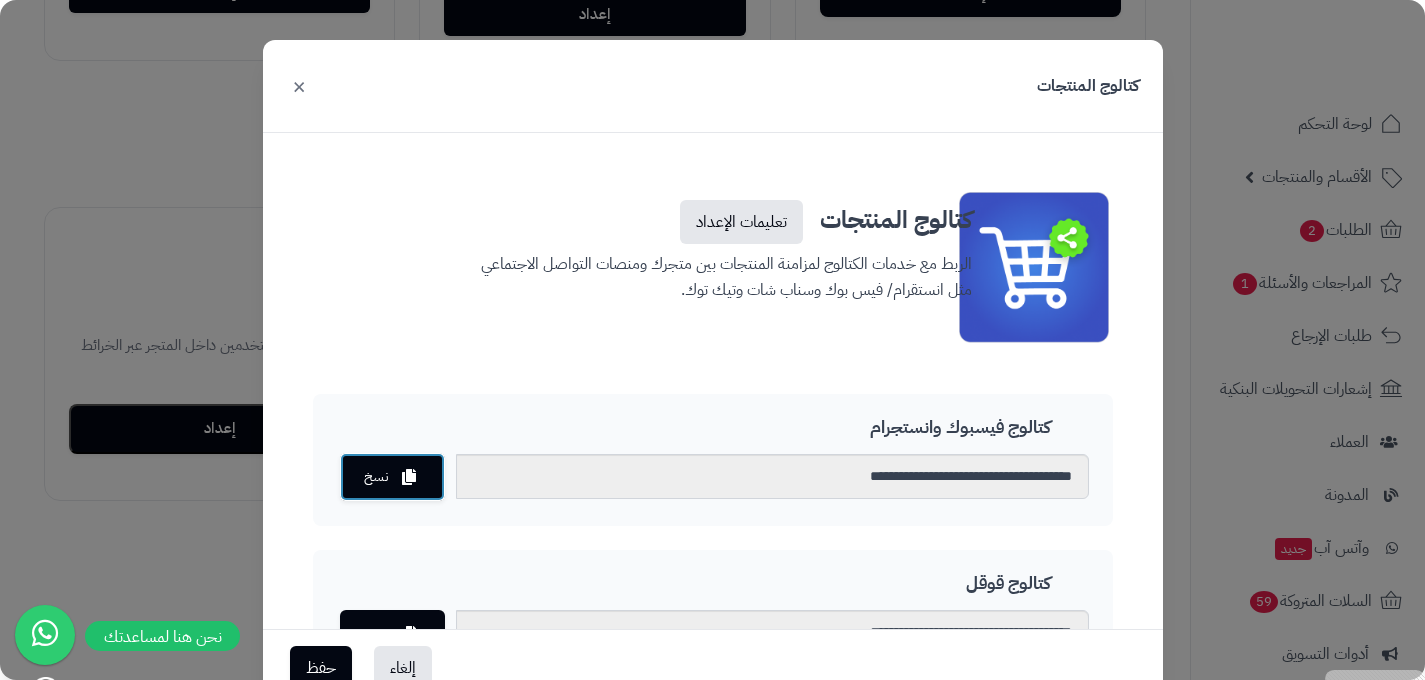 click on "نسخ" at bounding box center (392, 477) 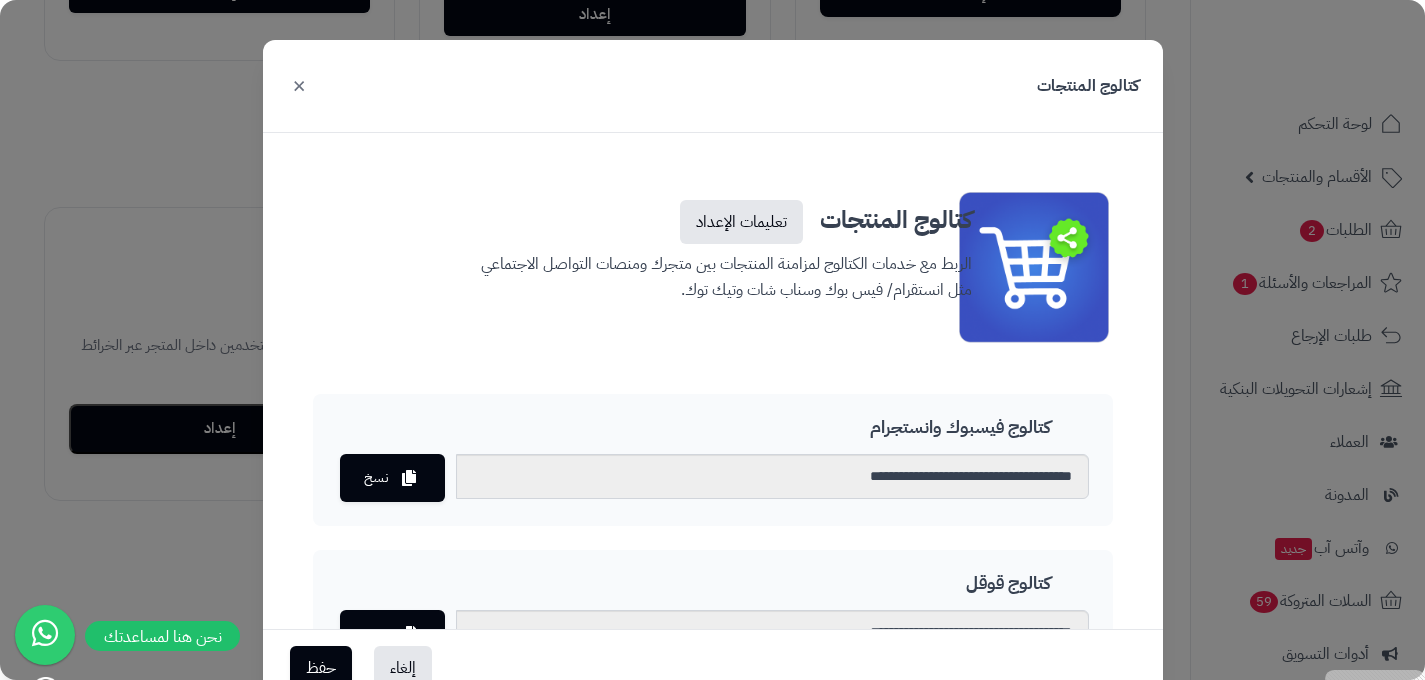click on "×" at bounding box center [299, 85] 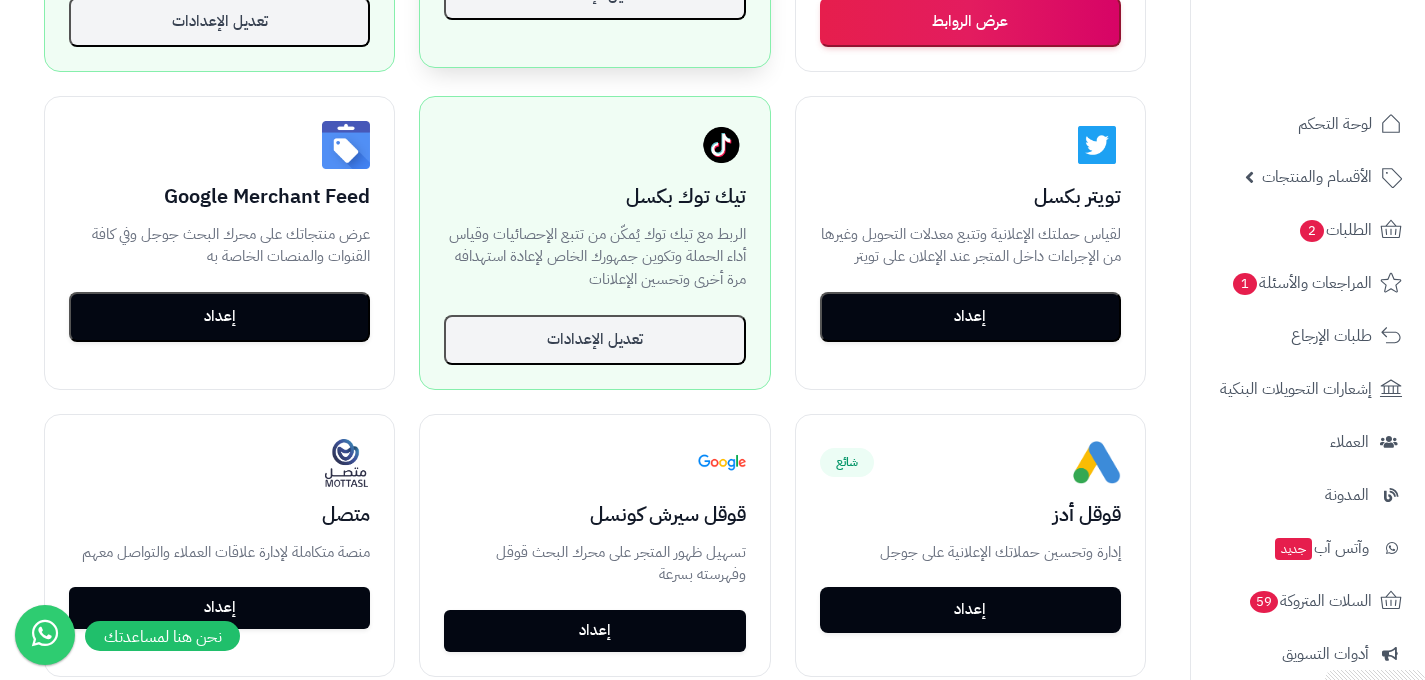 scroll, scrollTop: 422, scrollLeft: 0, axis: vertical 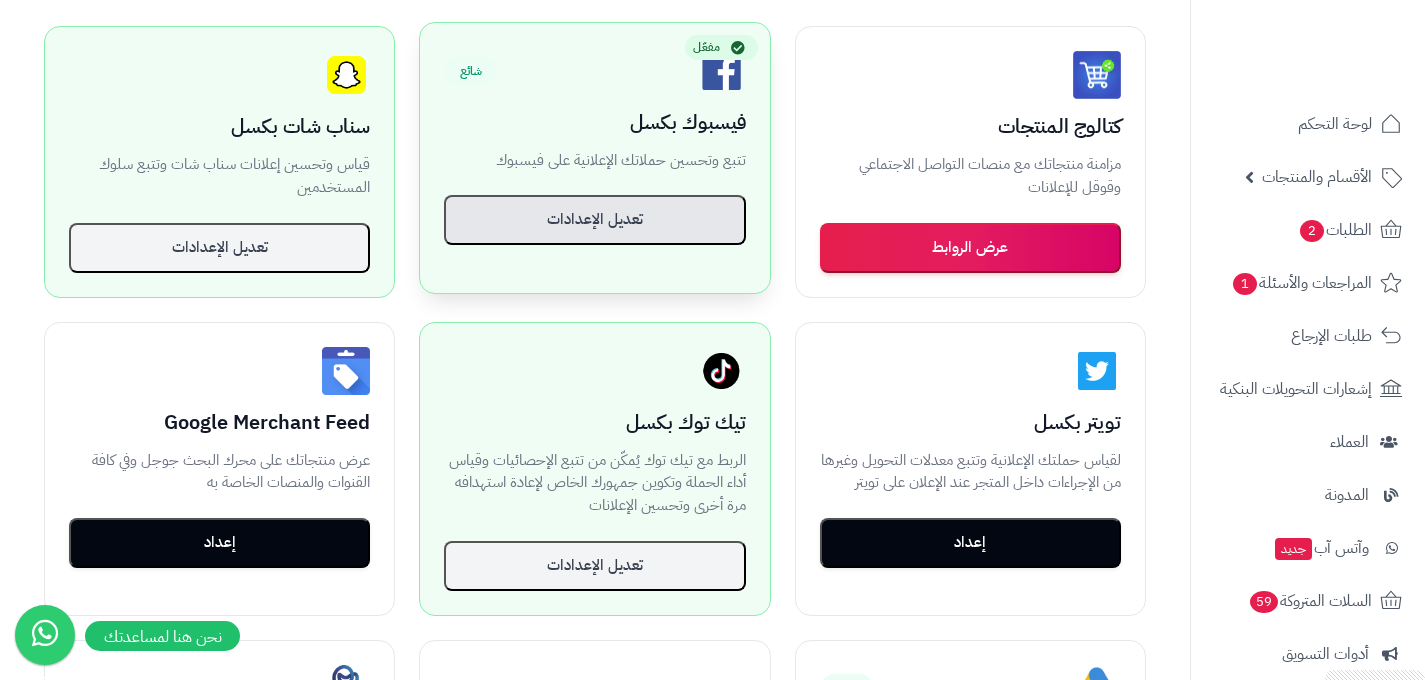 click on "تعديل الإعدادات" at bounding box center [594, 220] 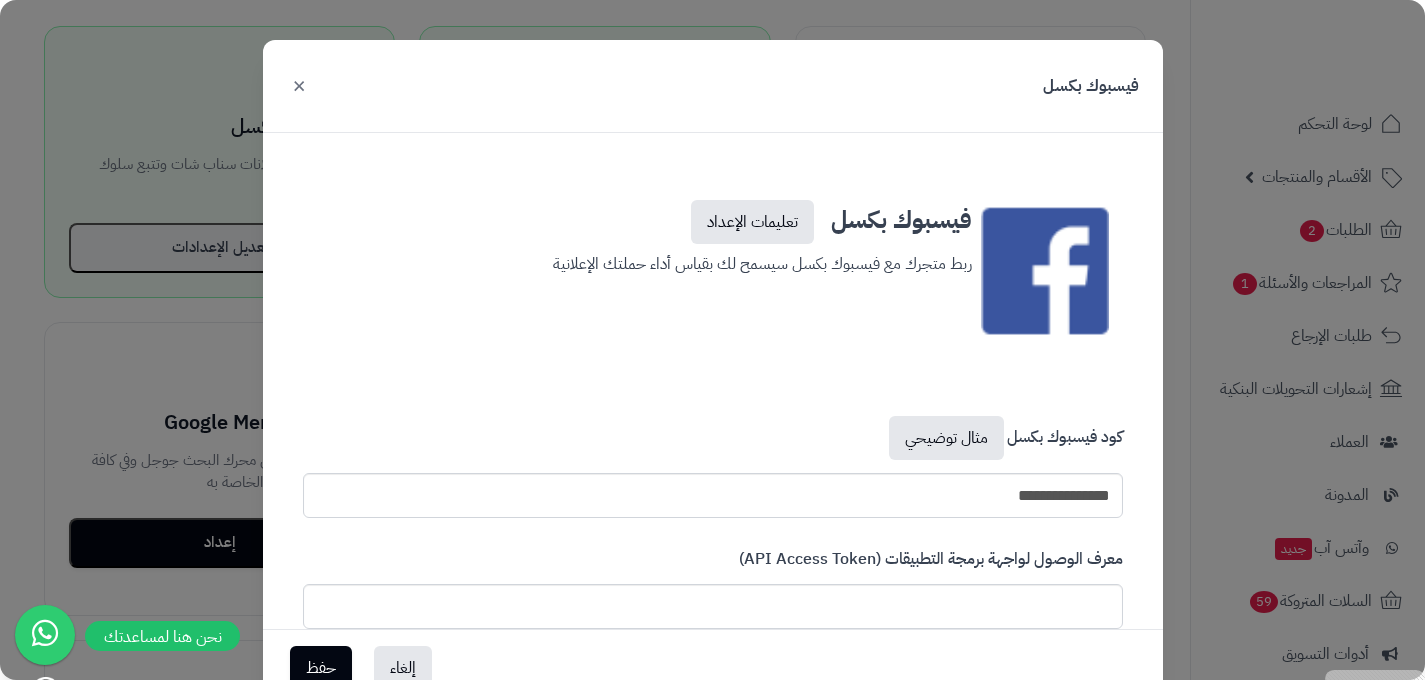 click on "×" at bounding box center (299, 85) 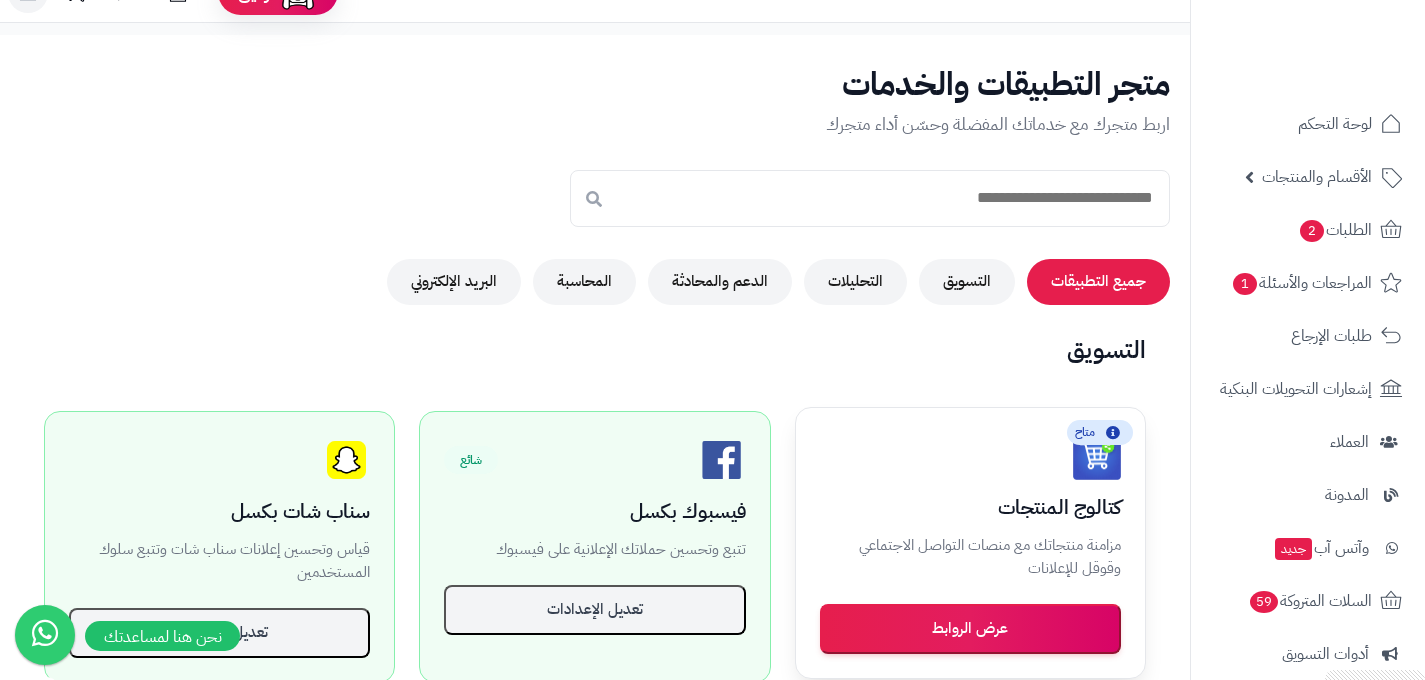 scroll, scrollTop: 38, scrollLeft: 0, axis: vertical 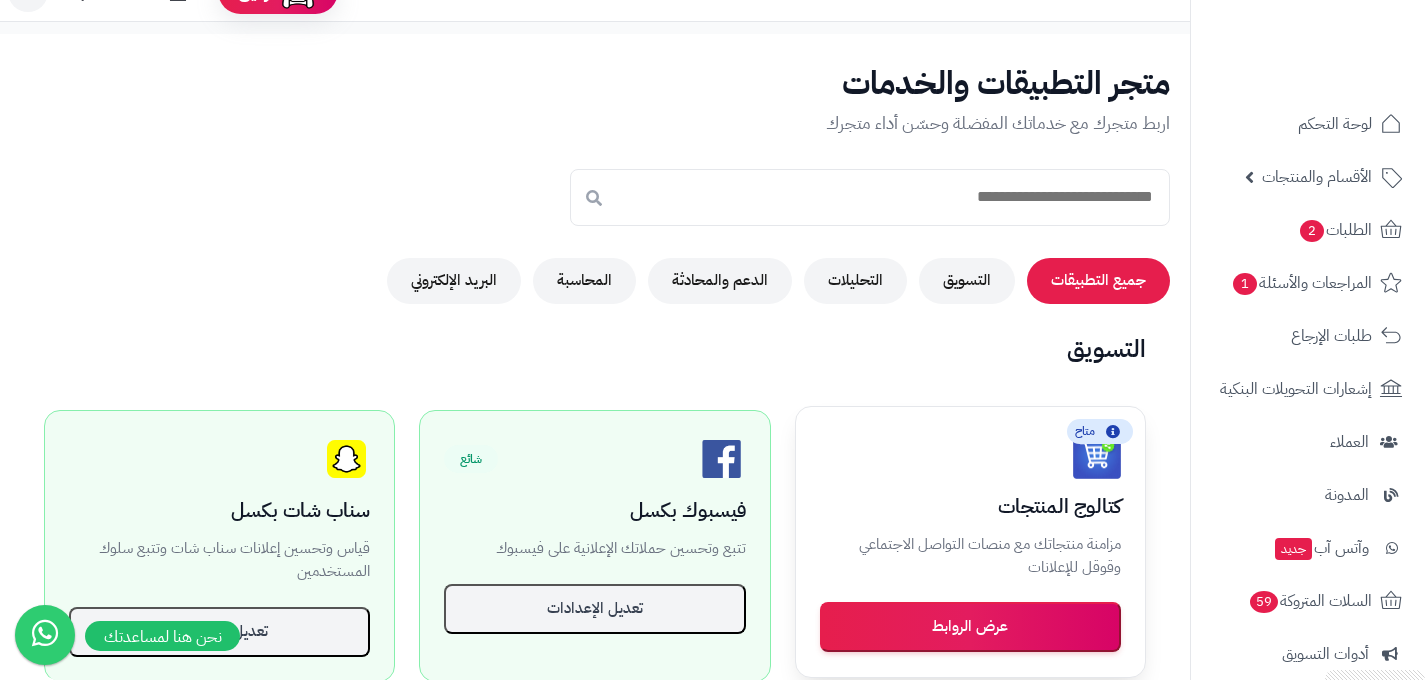 click on "عرض الروابط" at bounding box center (970, 627) 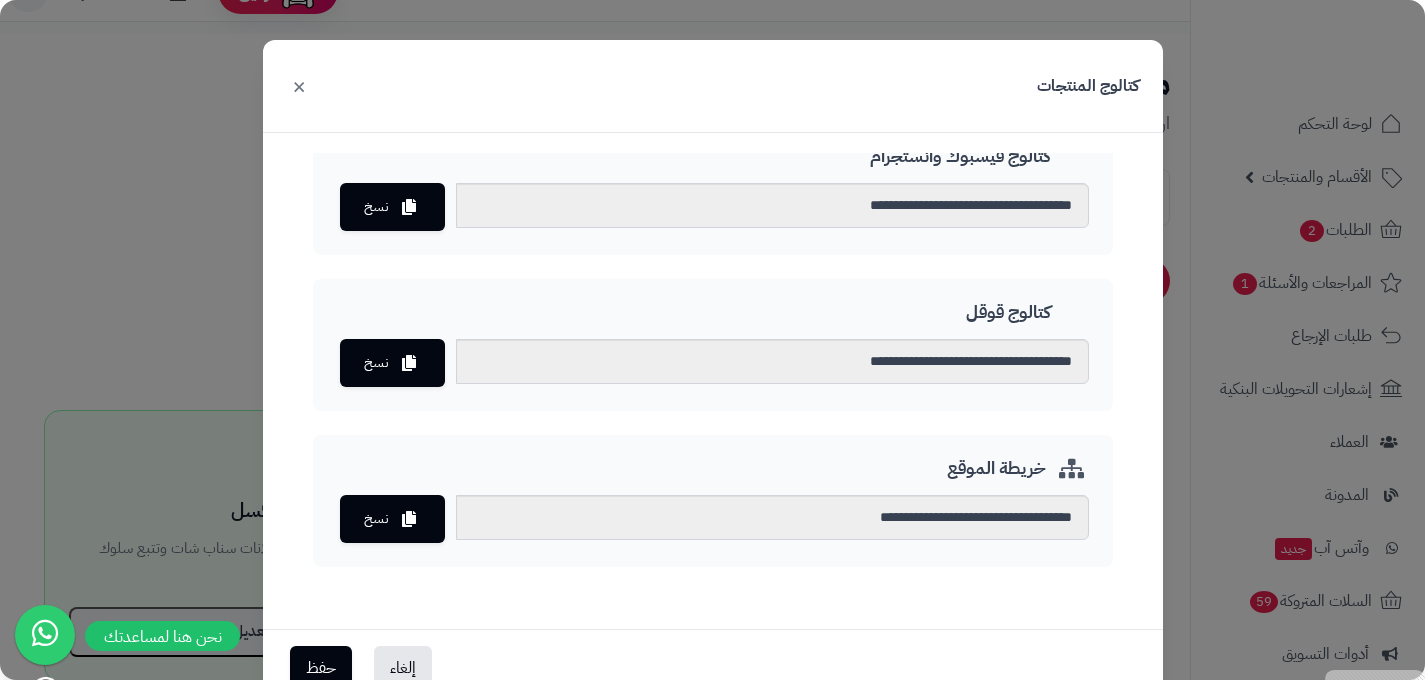 scroll, scrollTop: 272, scrollLeft: 0, axis: vertical 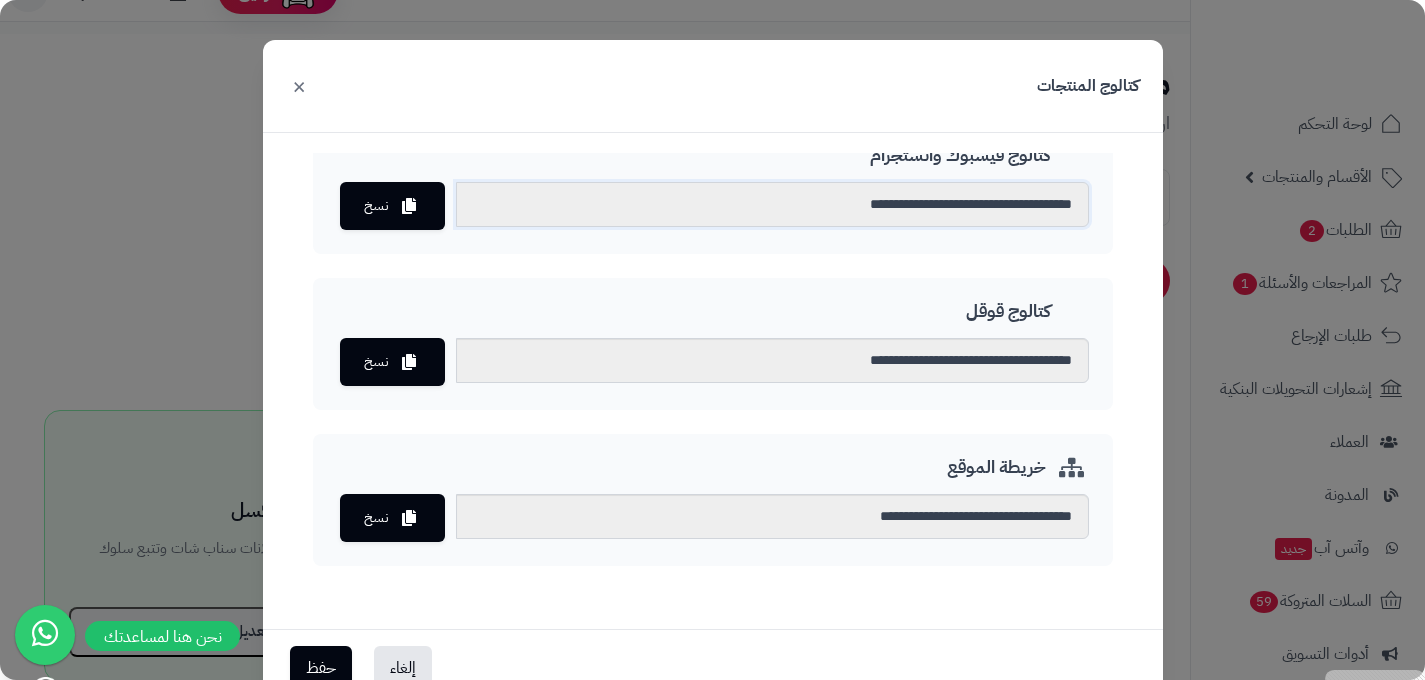 click on "**********" at bounding box center [772, 204] 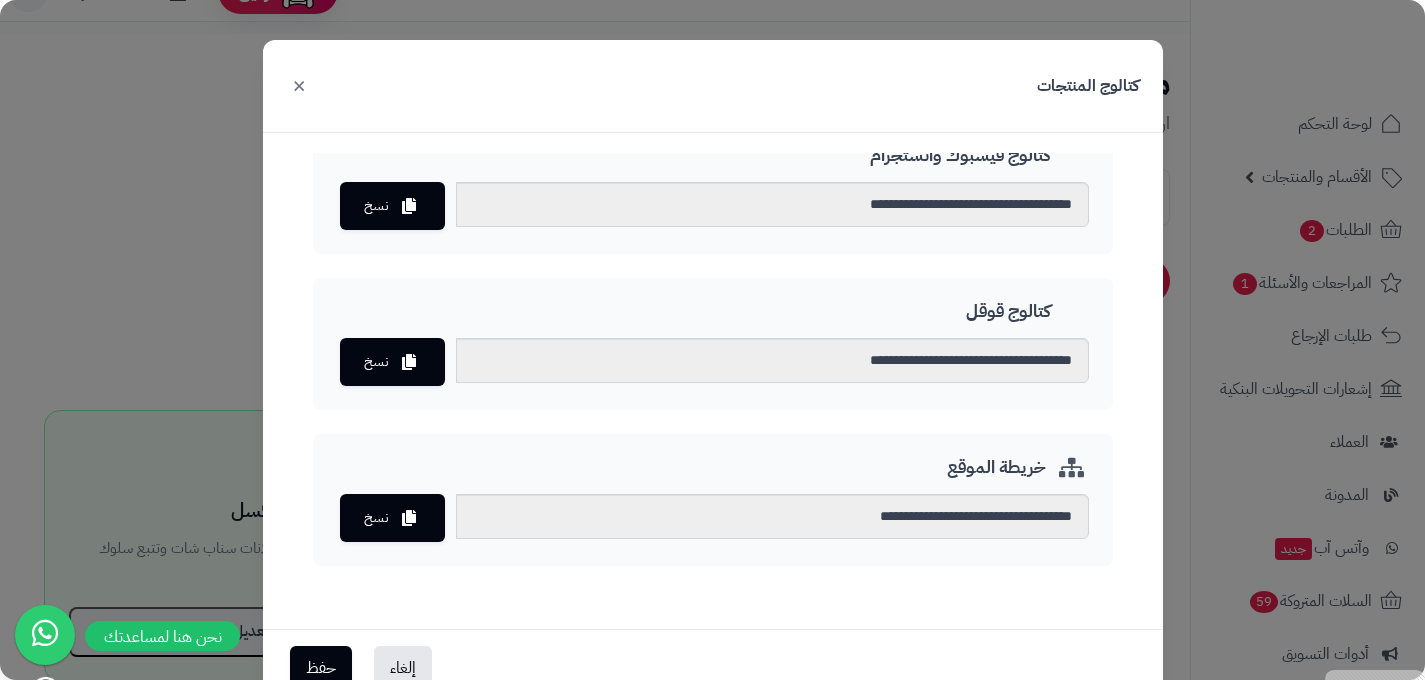 click on "×" at bounding box center (299, 85) 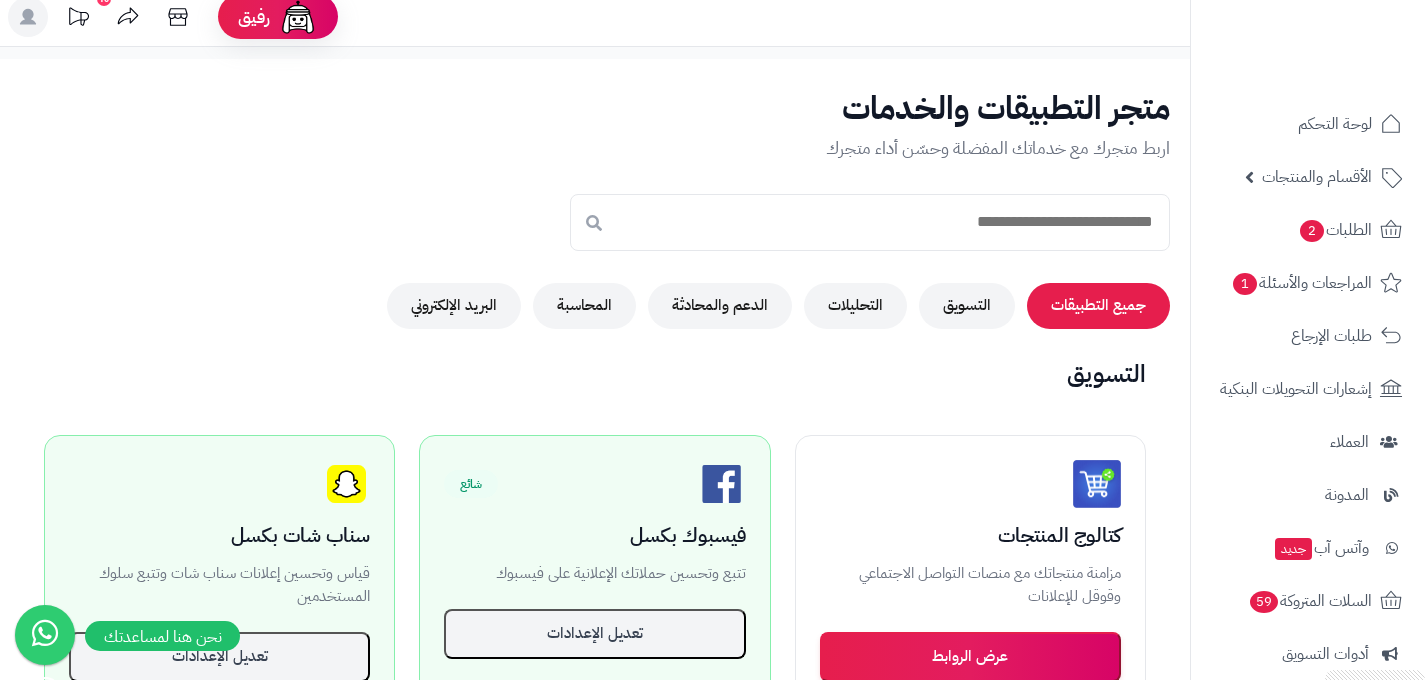 scroll, scrollTop: 0, scrollLeft: 0, axis: both 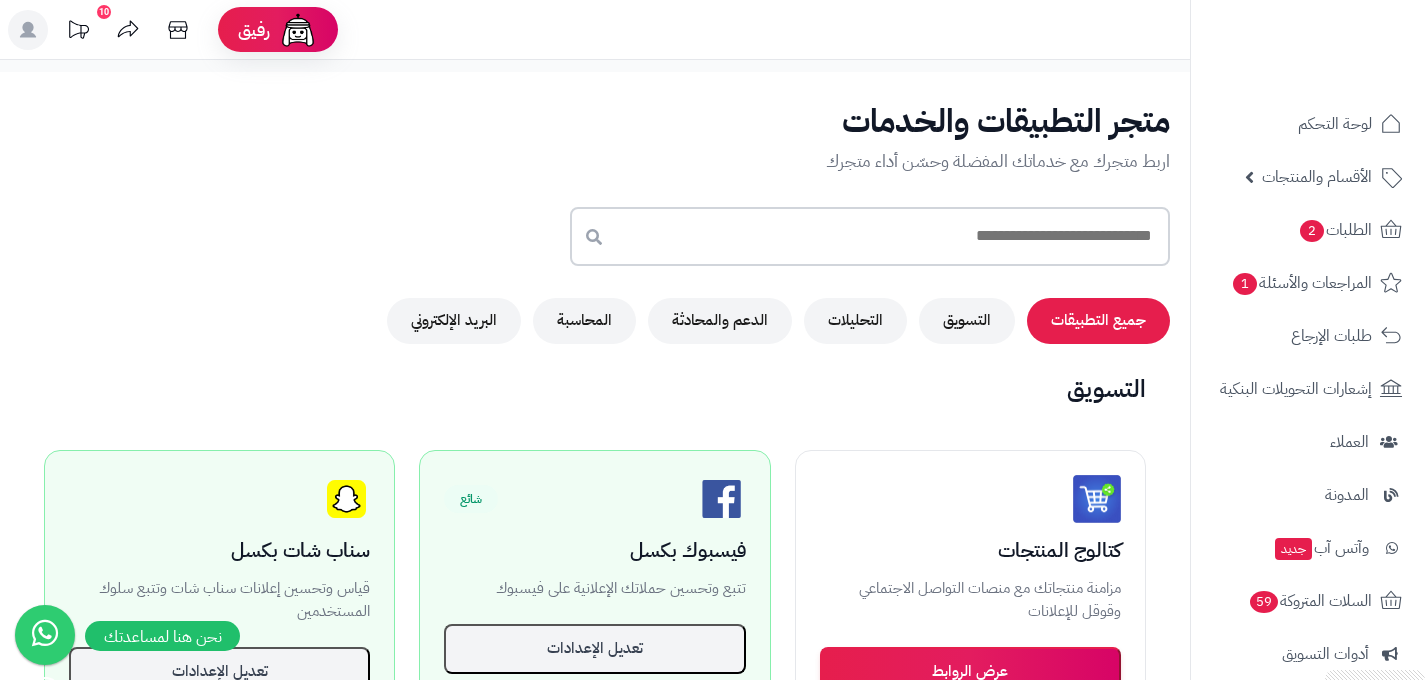 click at bounding box center [870, 236] 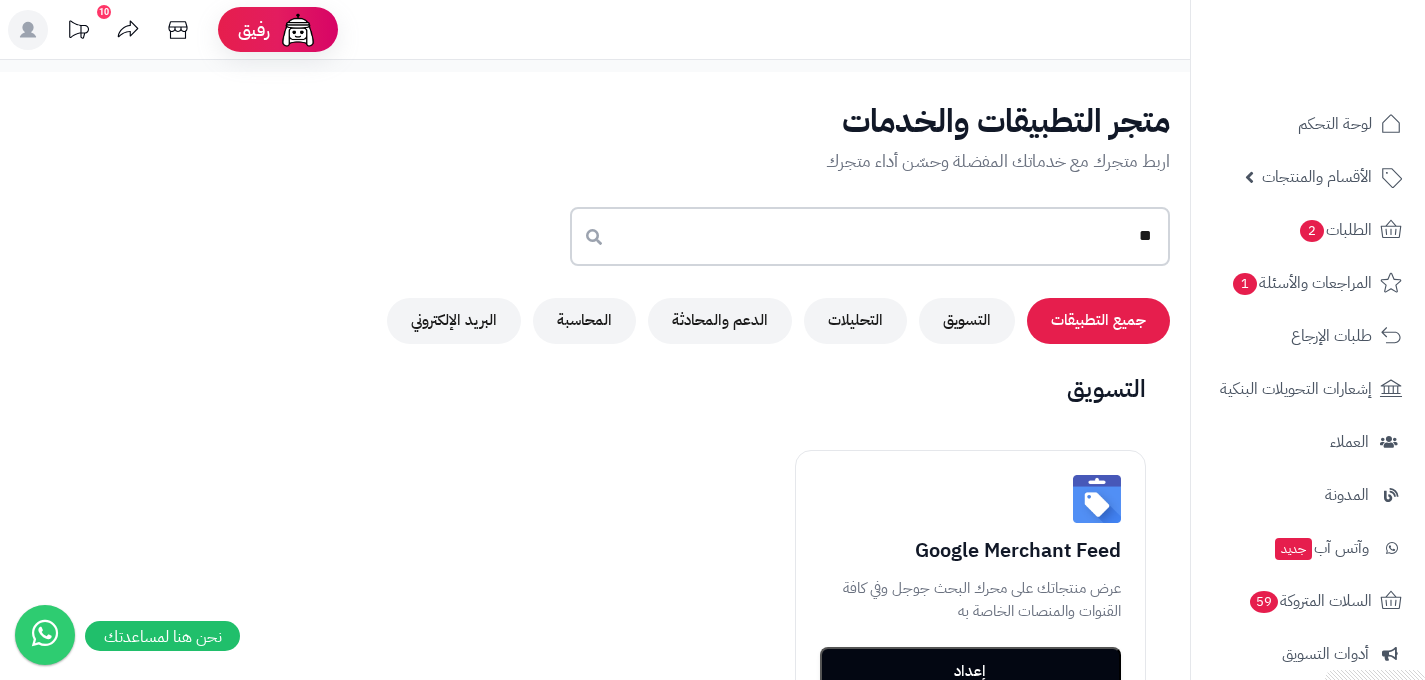 type on "*" 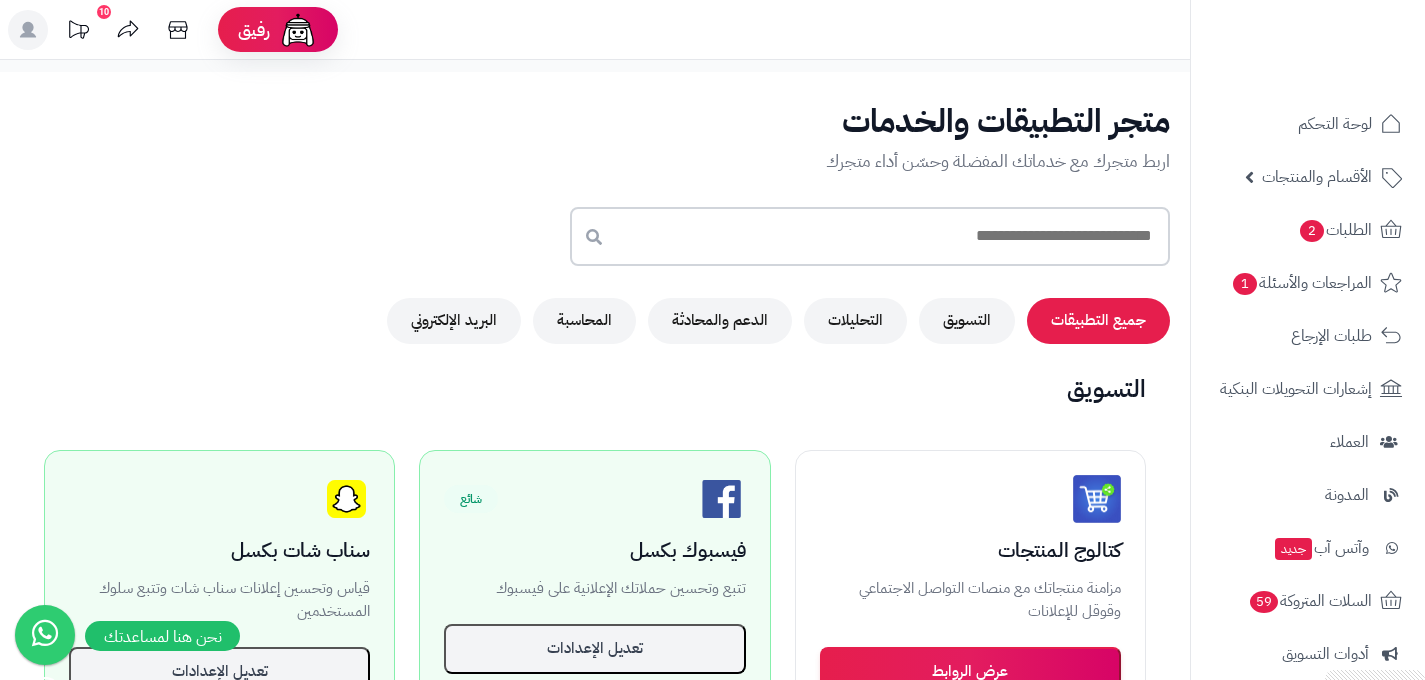 type on "*" 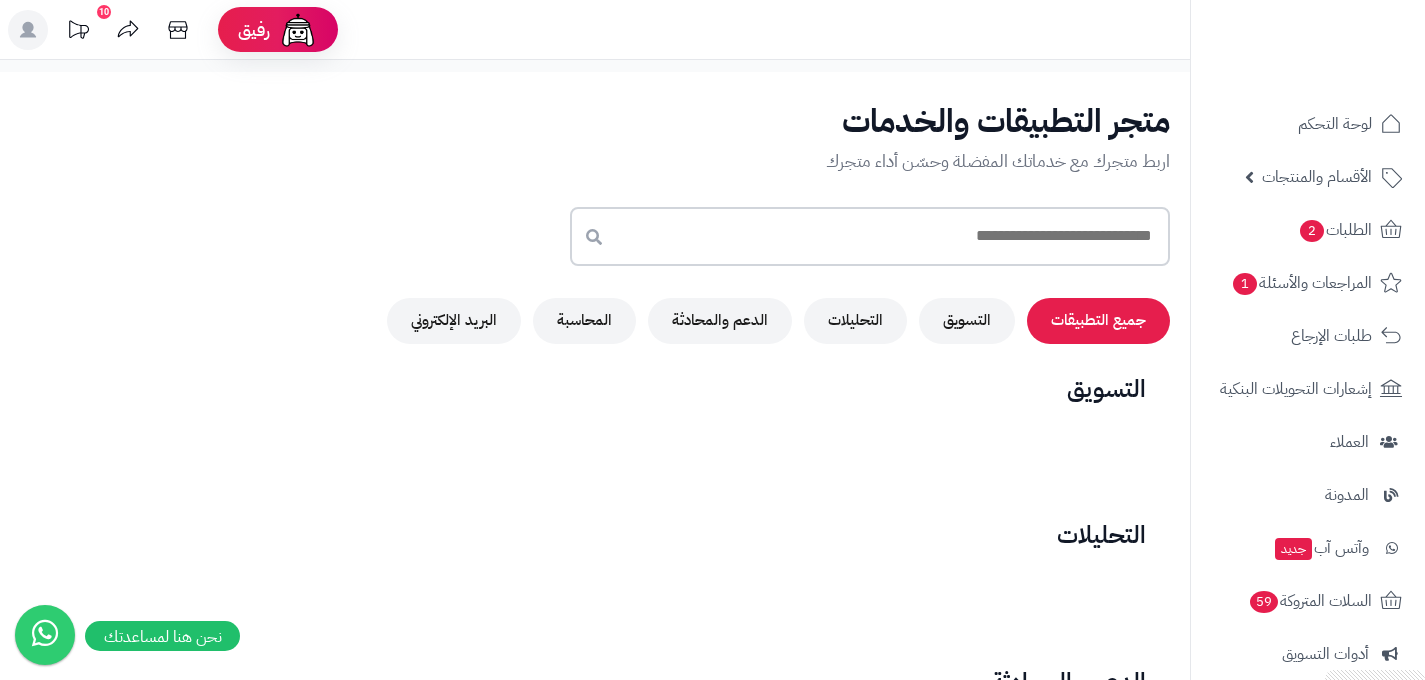 type on "*" 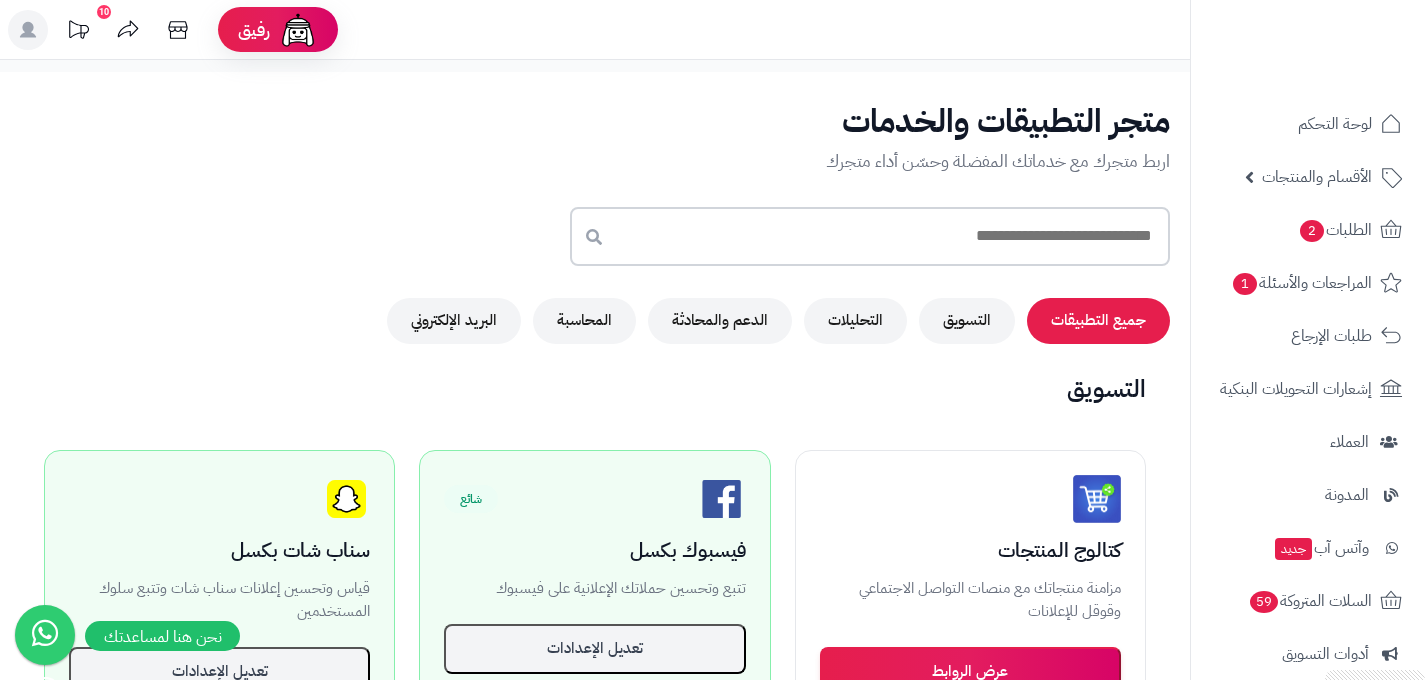 type on "*" 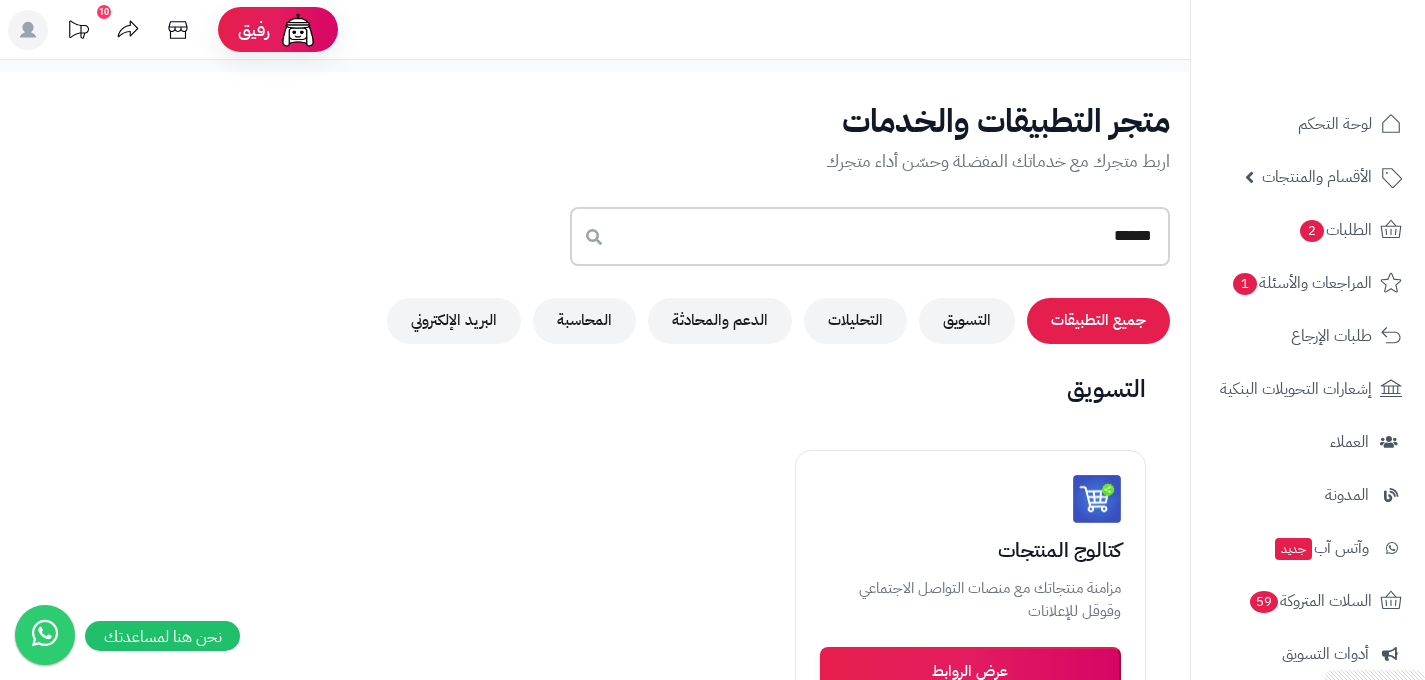 type on "******" 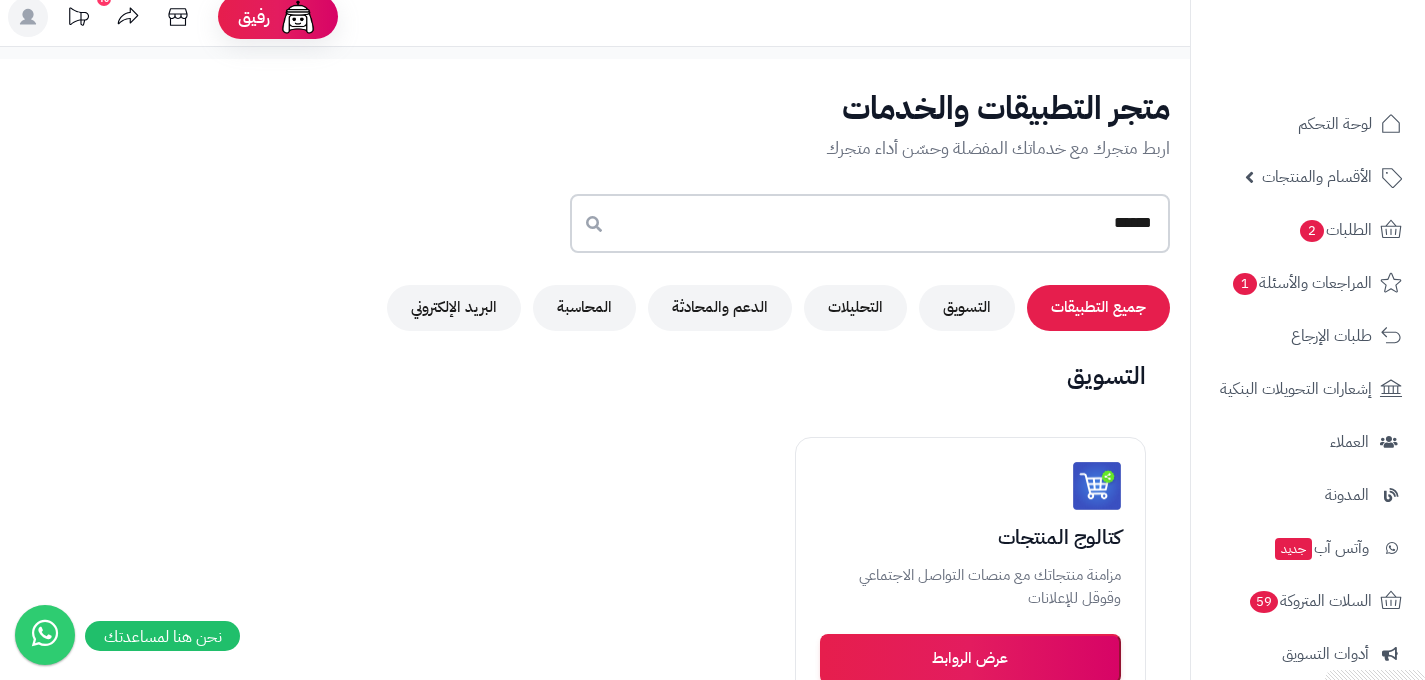 scroll, scrollTop: 0, scrollLeft: 0, axis: both 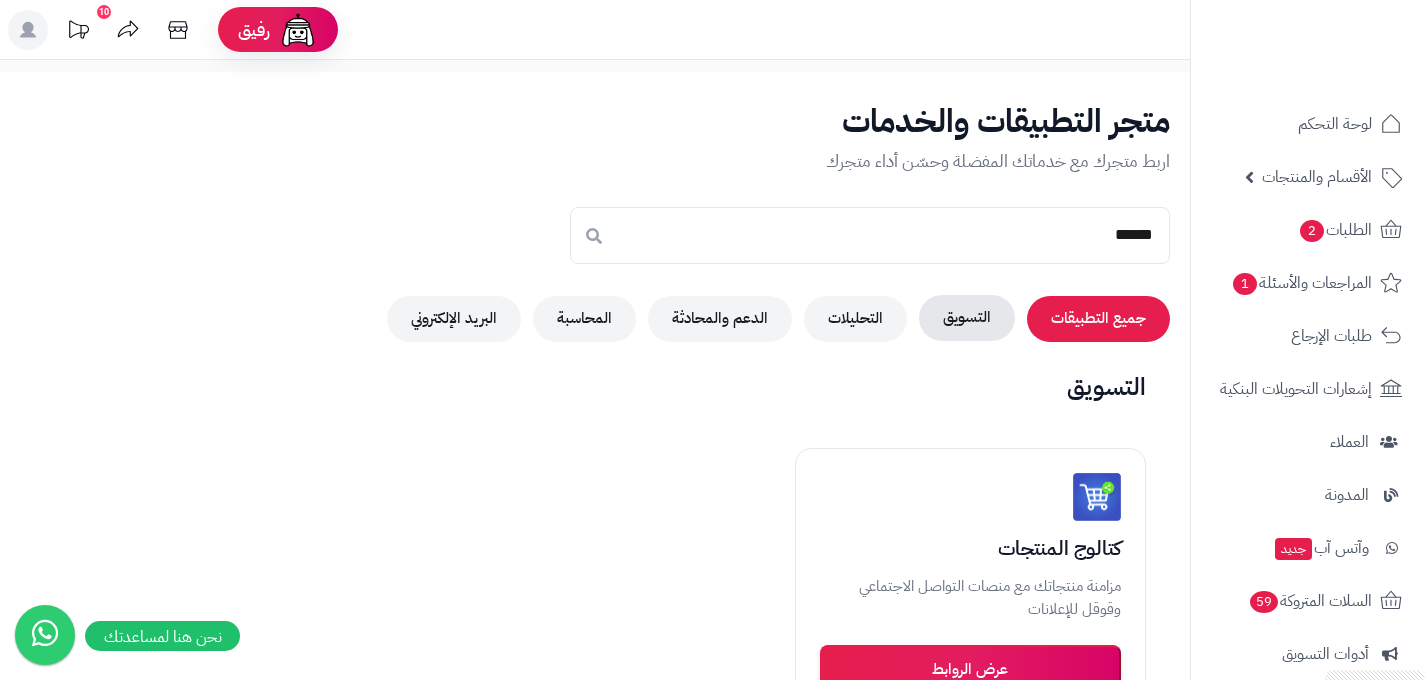 click on "التسويق" at bounding box center [967, 318] 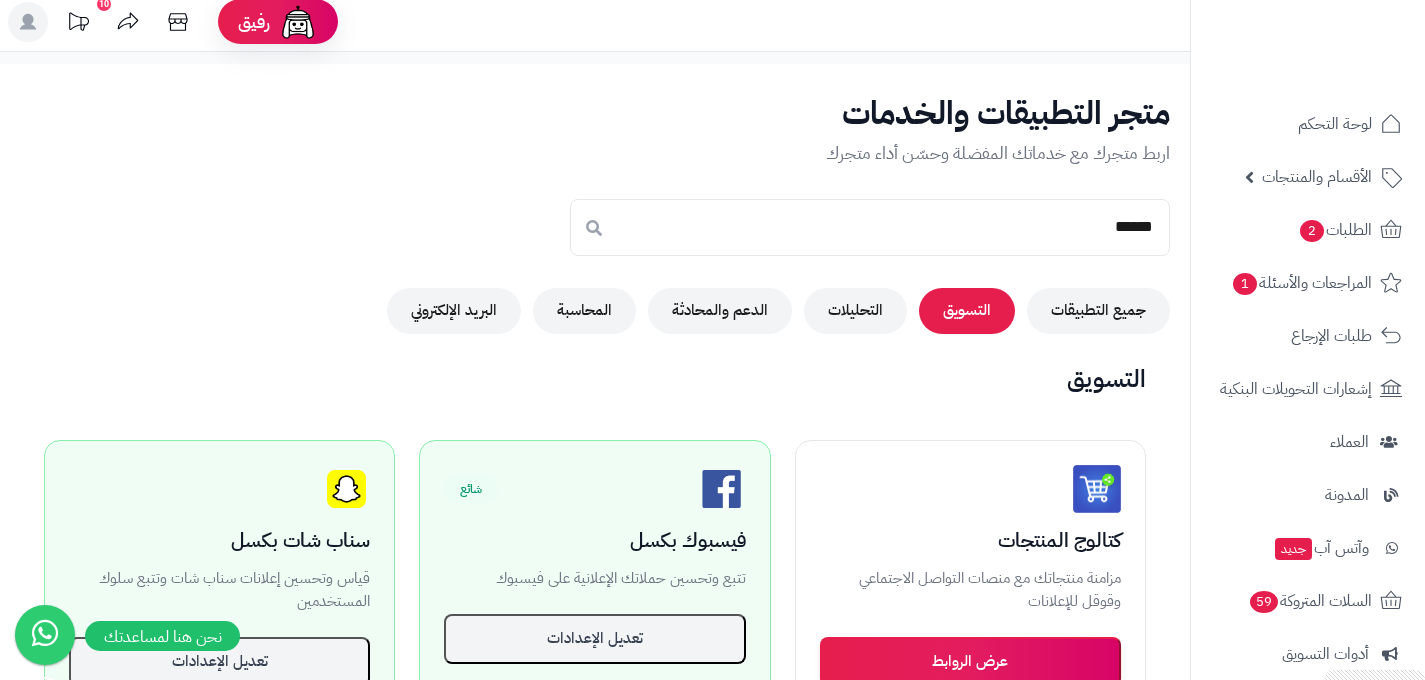 scroll, scrollTop: 0, scrollLeft: 0, axis: both 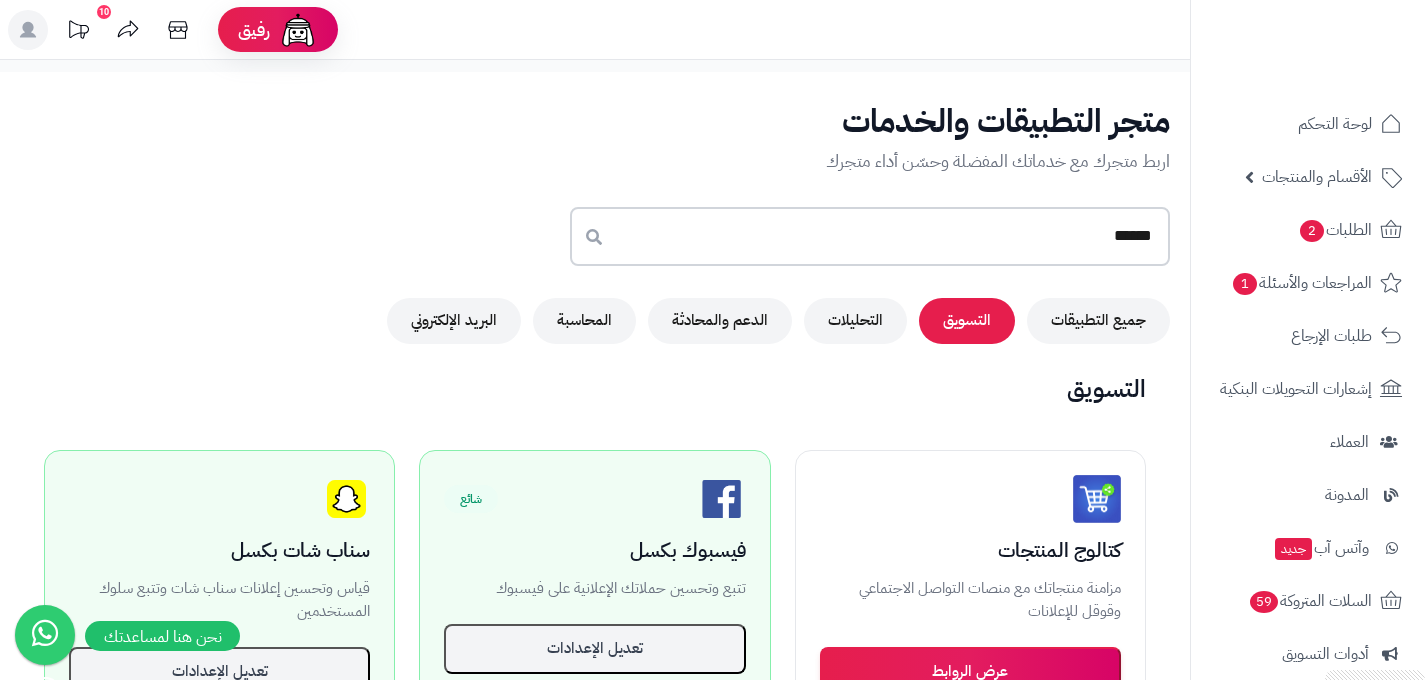 click on "******" at bounding box center (870, 236) 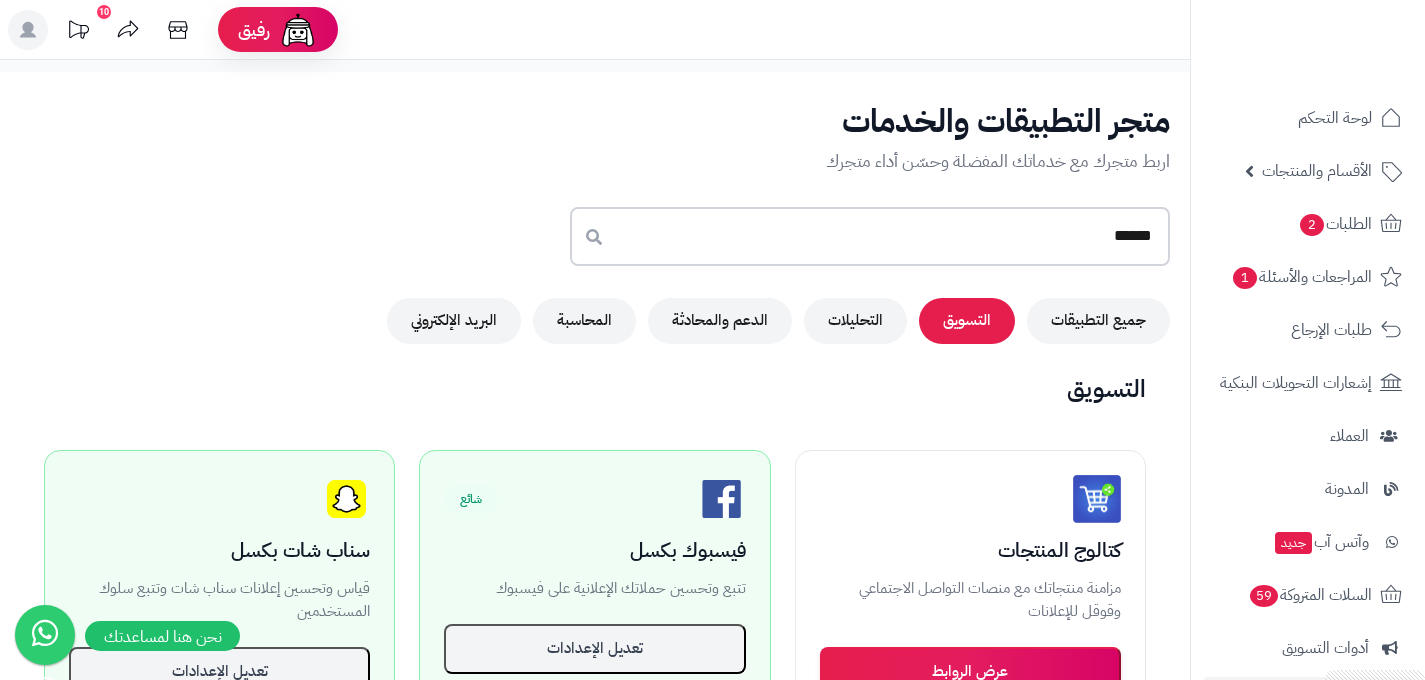 scroll, scrollTop: 288, scrollLeft: 0, axis: vertical 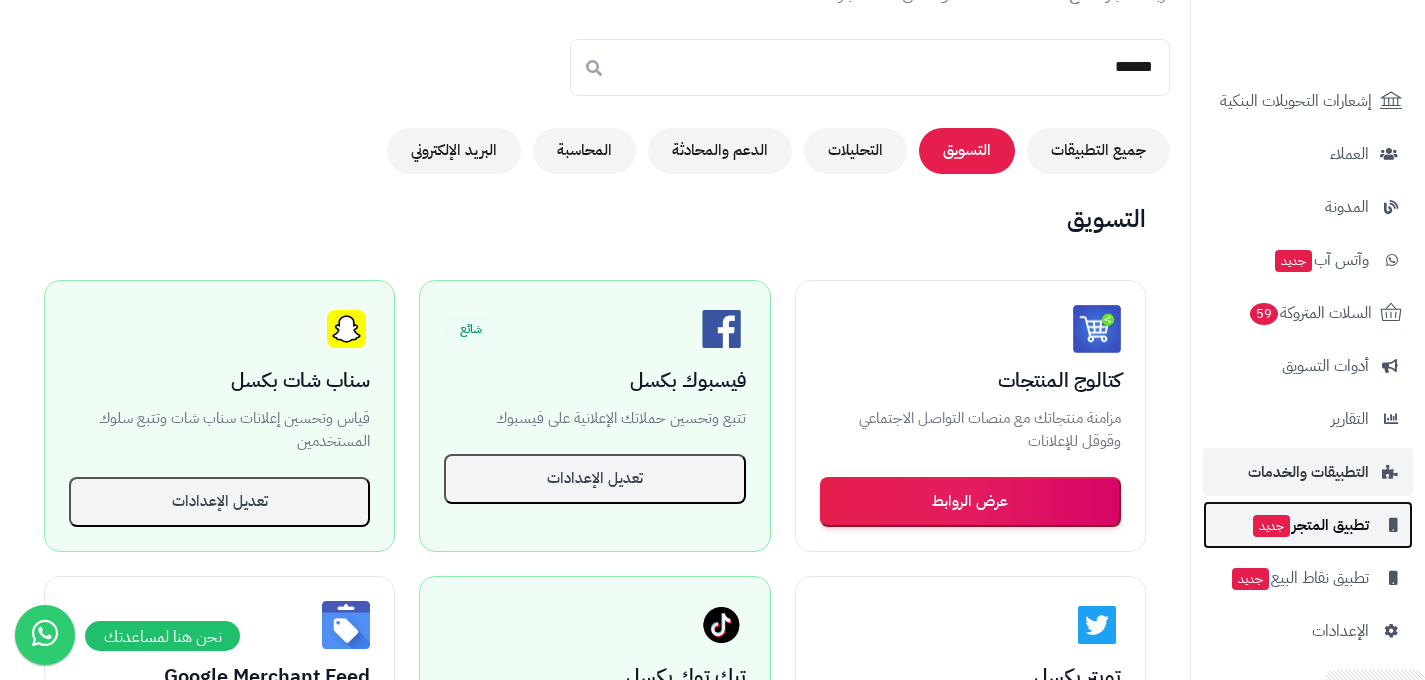 click on "تطبيق المتجر    جديد" at bounding box center (1310, 525) 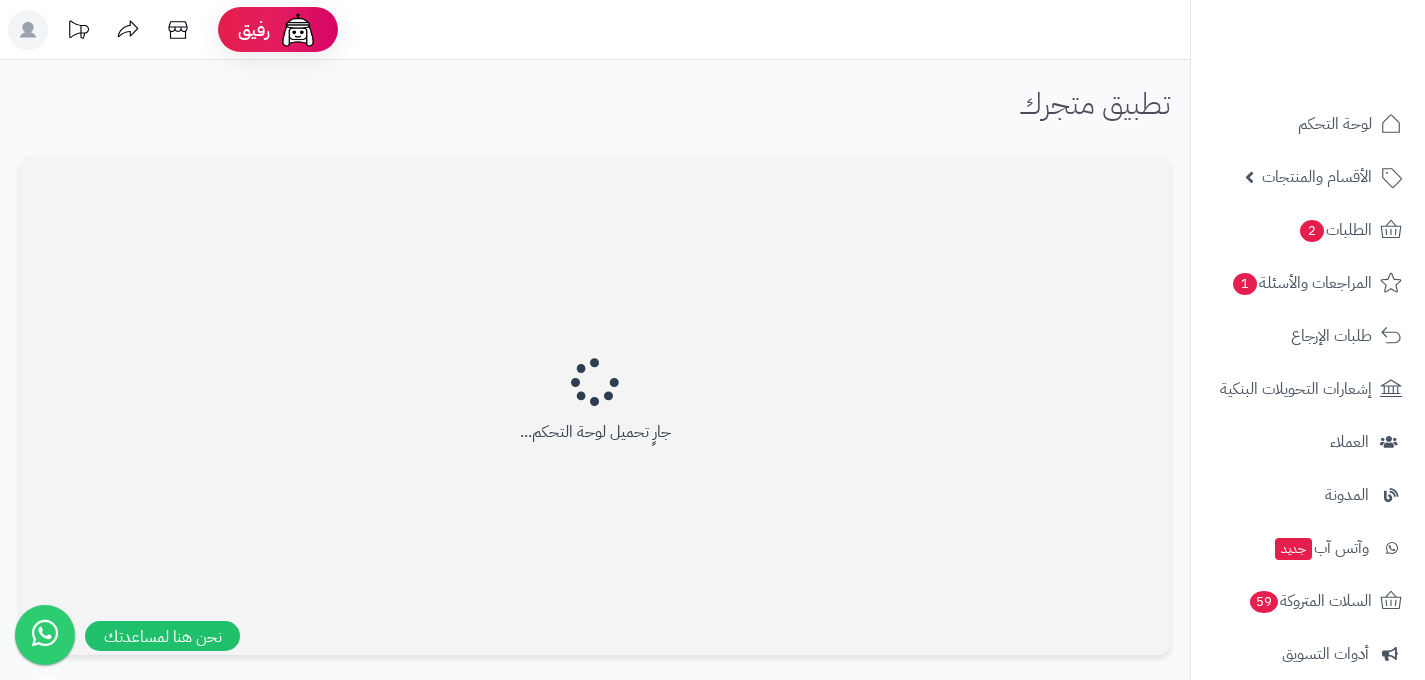 scroll, scrollTop: 0, scrollLeft: 0, axis: both 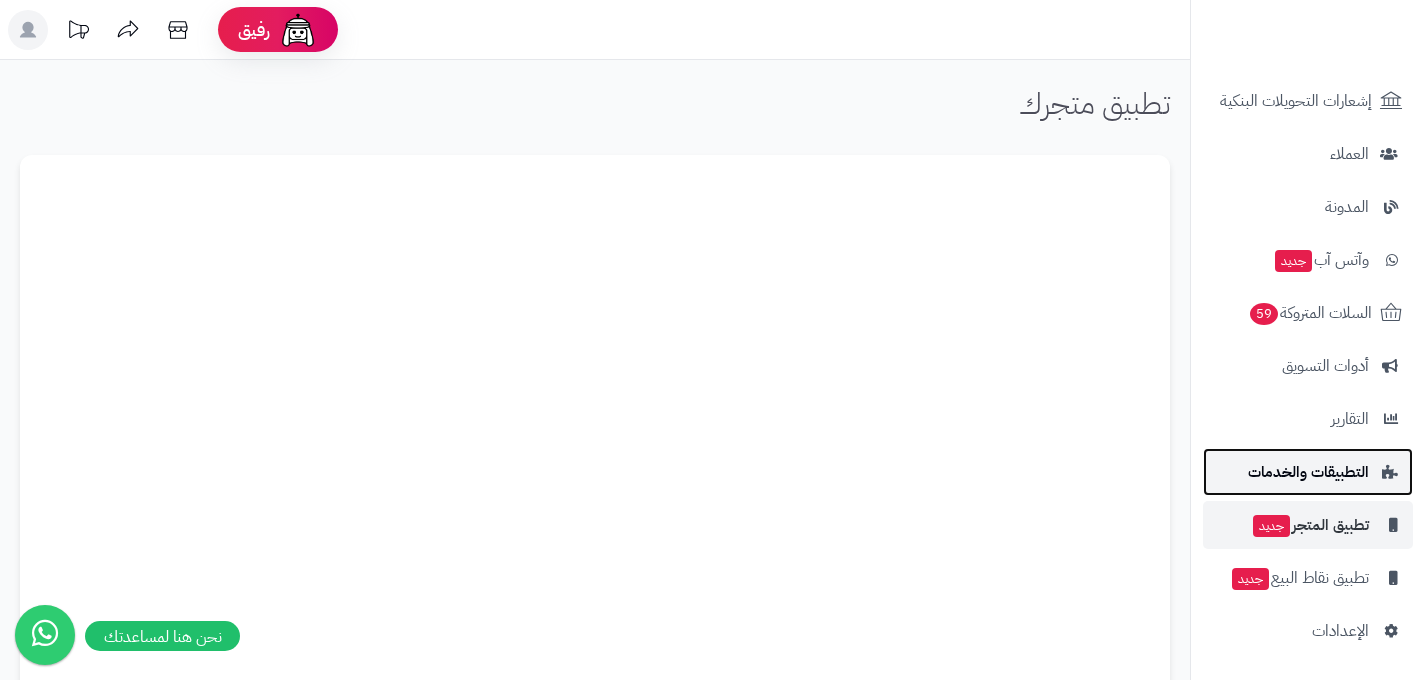 click on "التطبيقات والخدمات" at bounding box center [1308, 472] 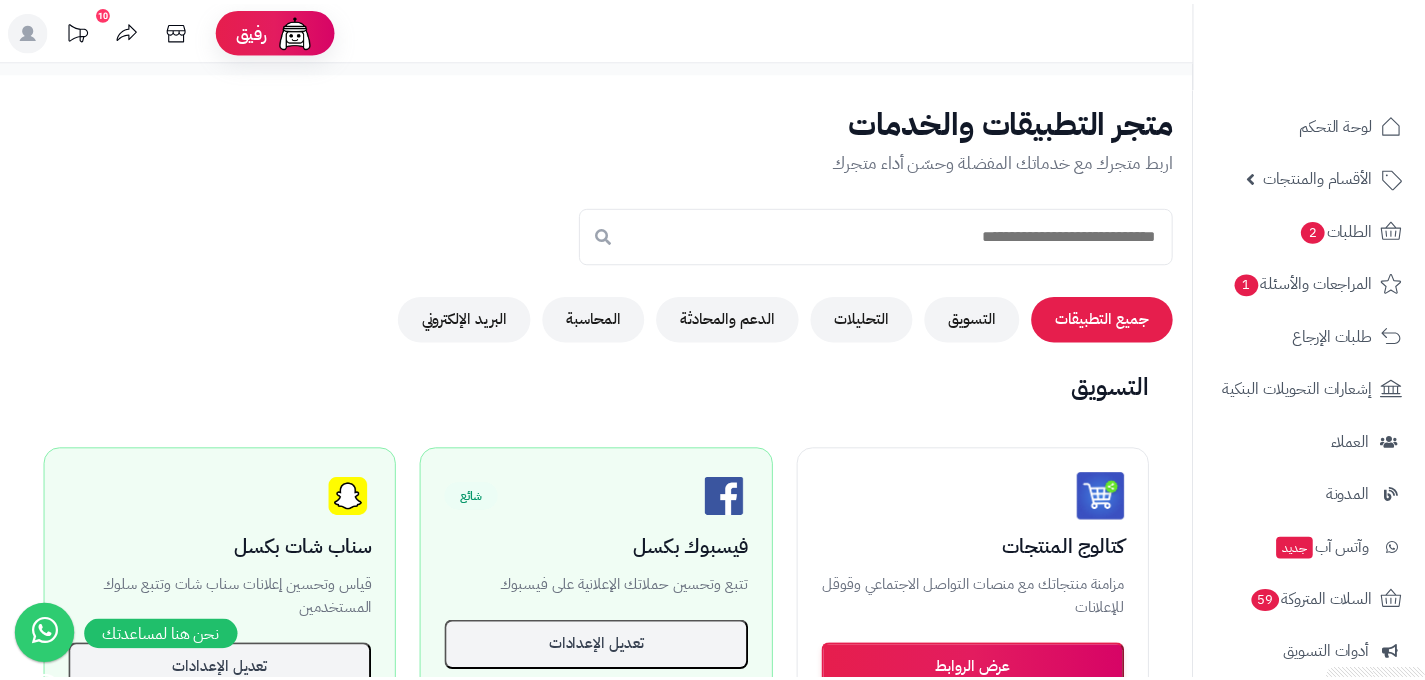 scroll, scrollTop: 0, scrollLeft: 0, axis: both 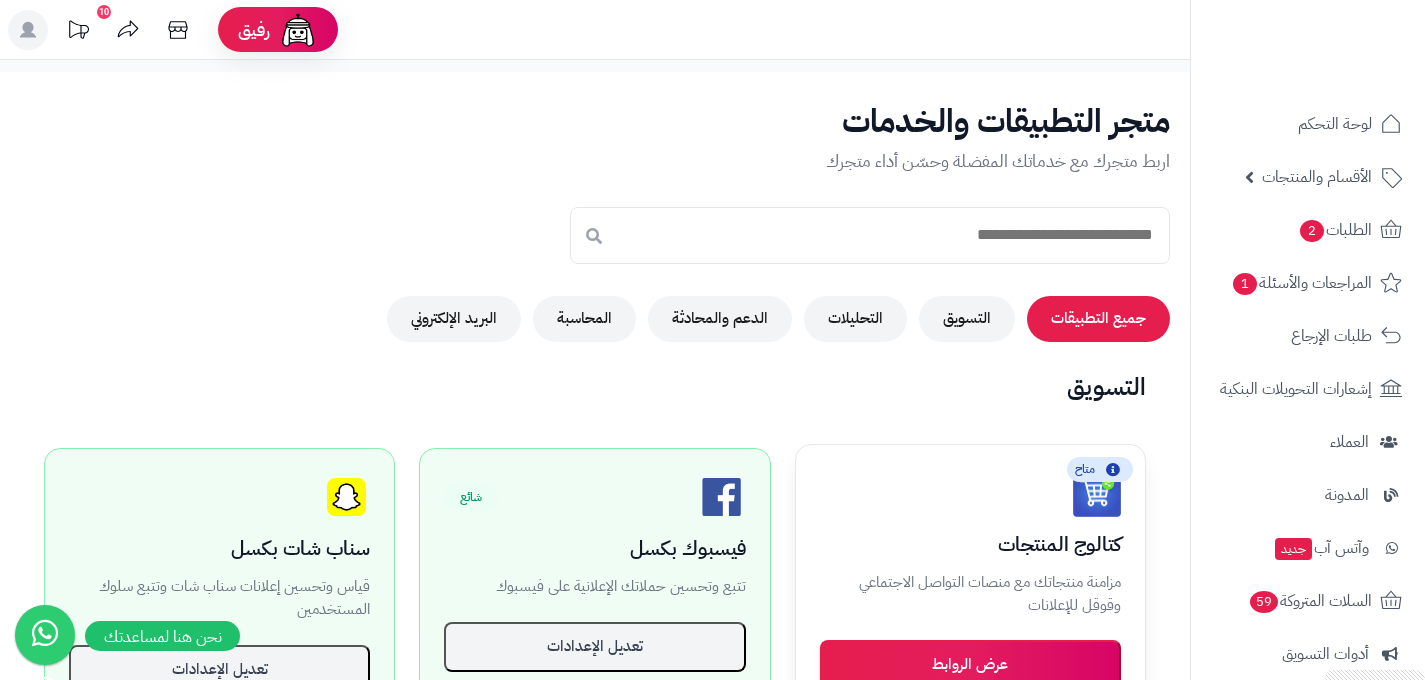 click on "عرض الروابط" at bounding box center (970, 665) 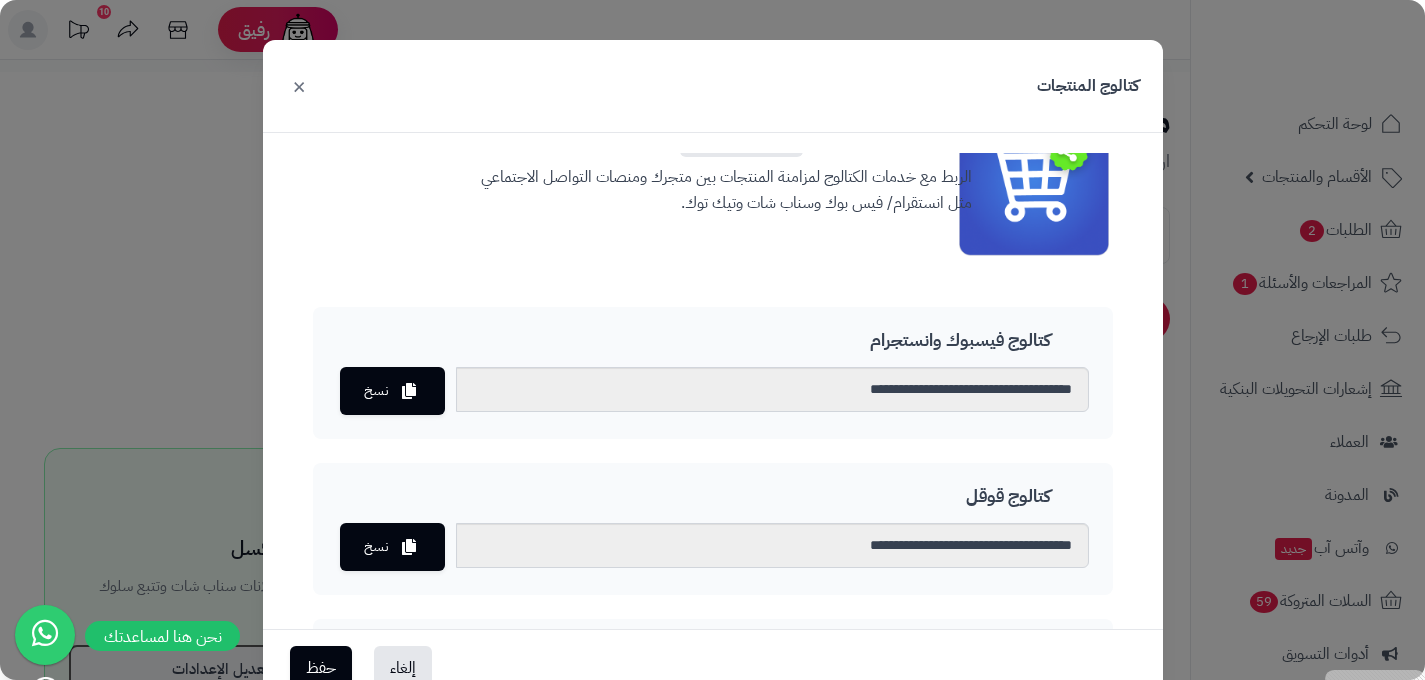 scroll, scrollTop: 272, scrollLeft: 0, axis: vertical 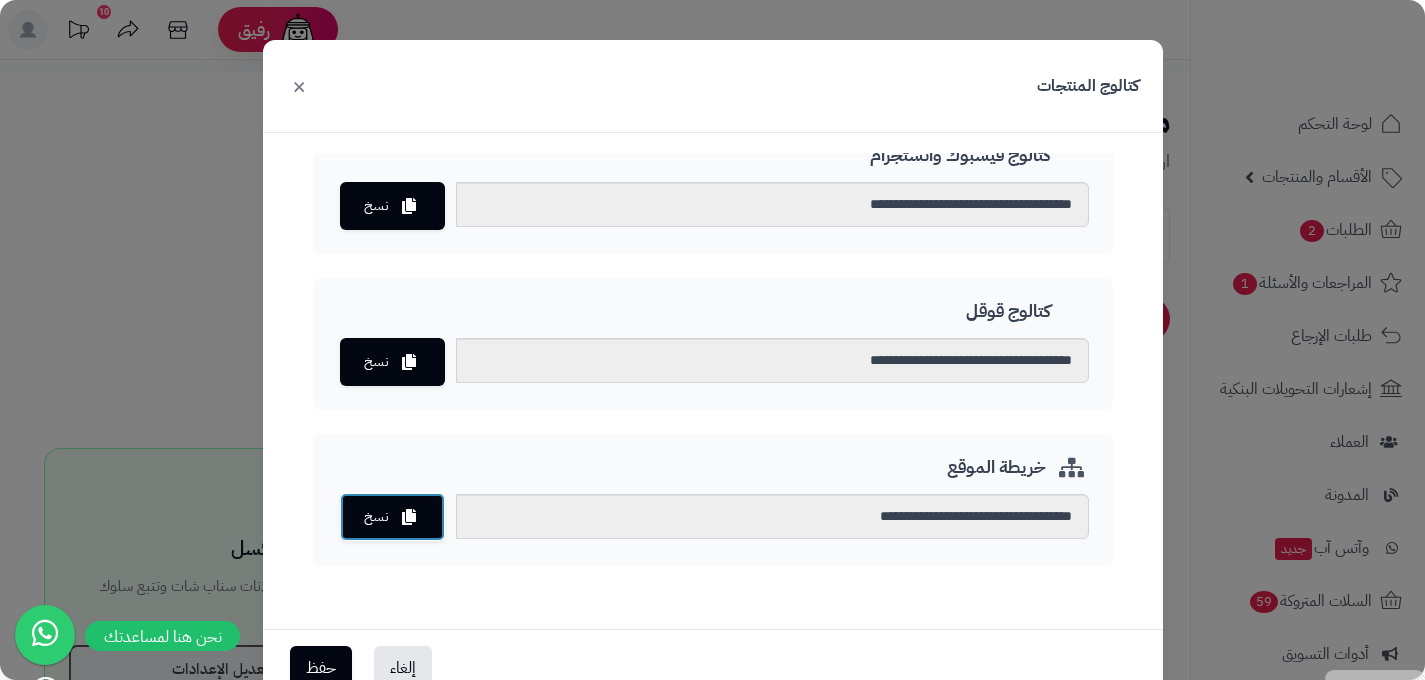 click on "نسخ" at bounding box center [392, 517] 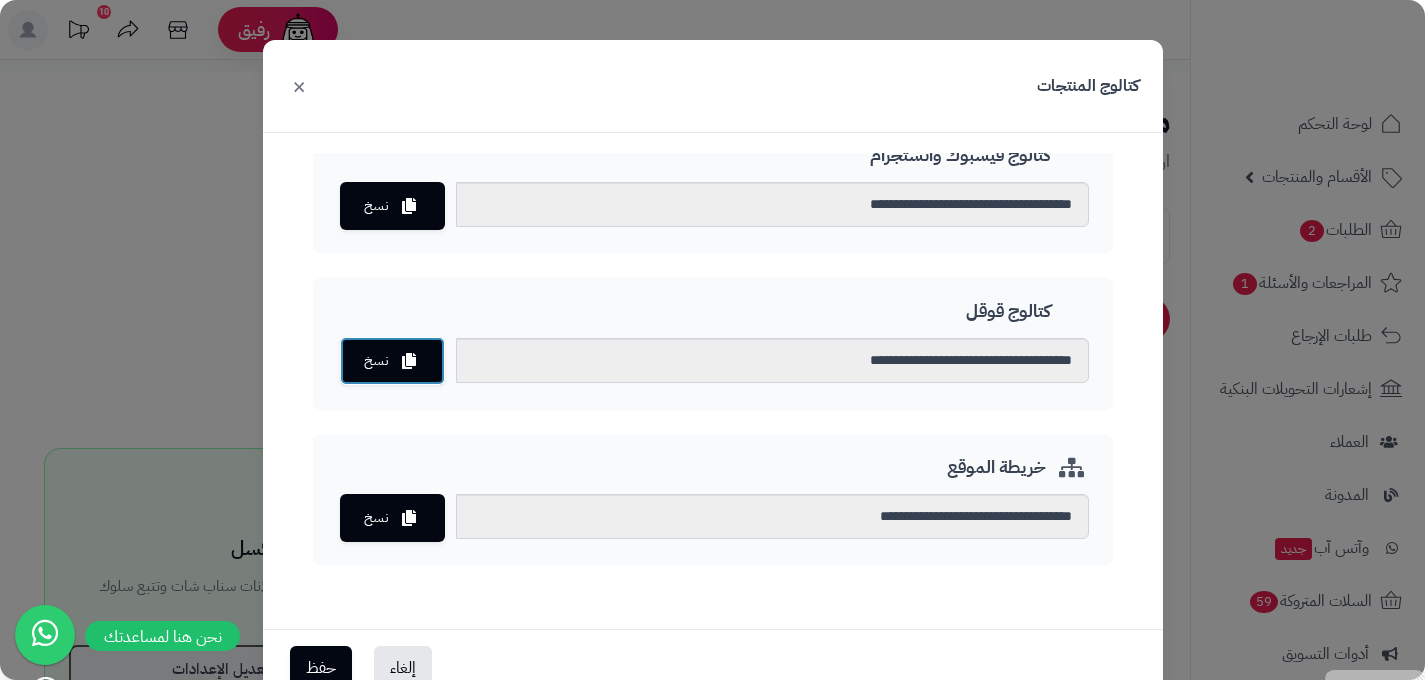click on "نسخ" at bounding box center [392, 361] 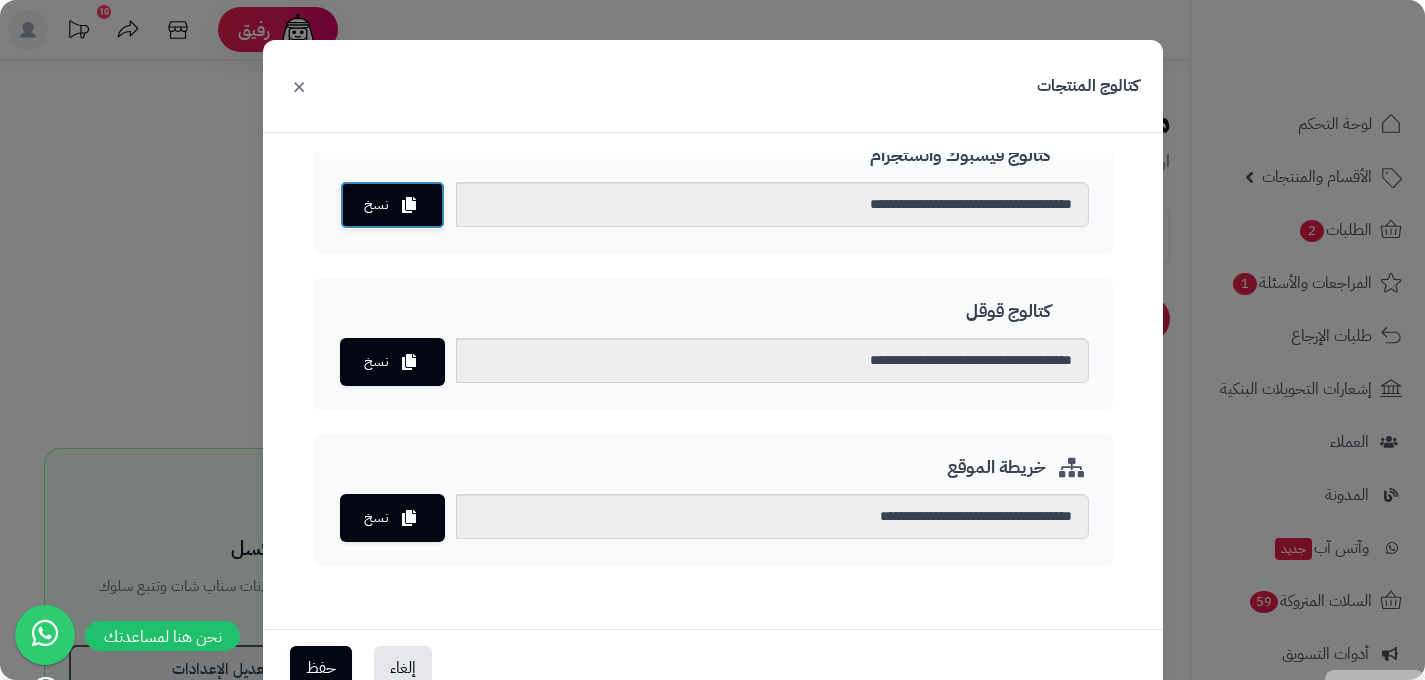 click on "نسخ" at bounding box center [392, 205] 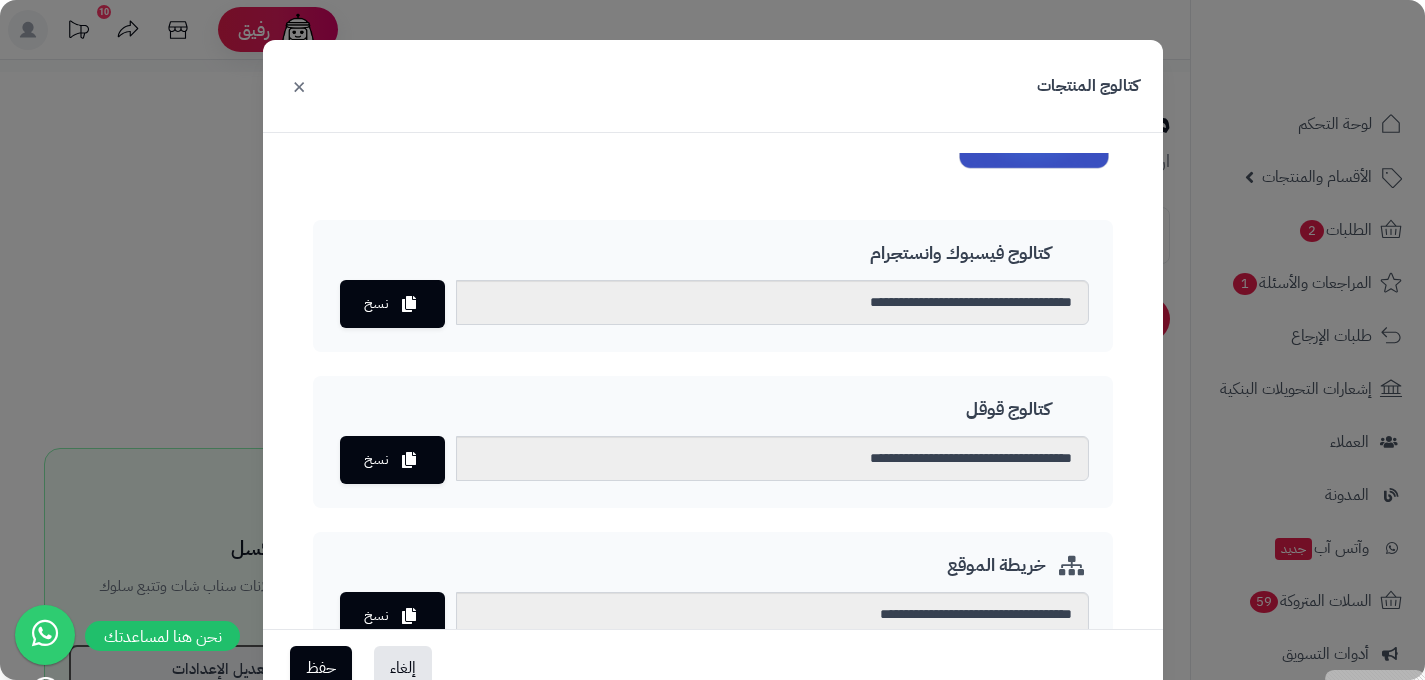 scroll, scrollTop: 58, scrollLeft: 0, axis: vertical 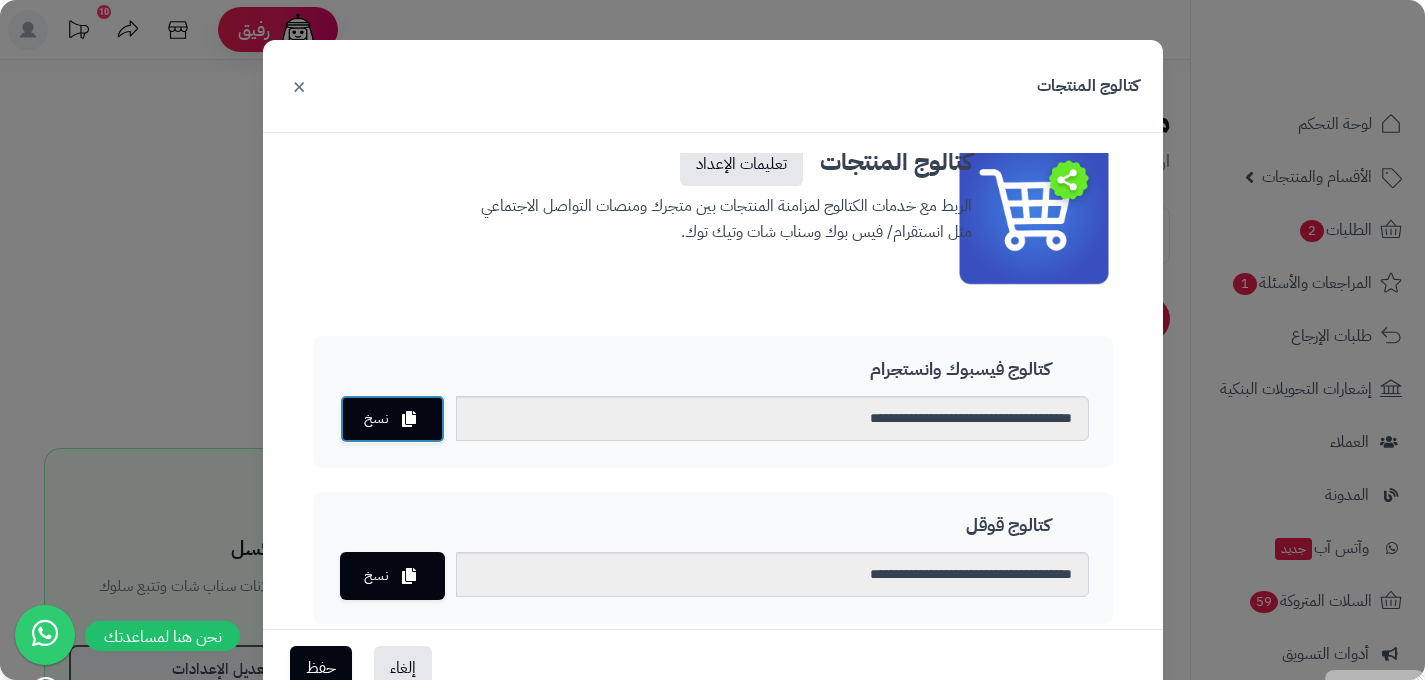 click on "نسخ" at bounding box center [392, 419] 